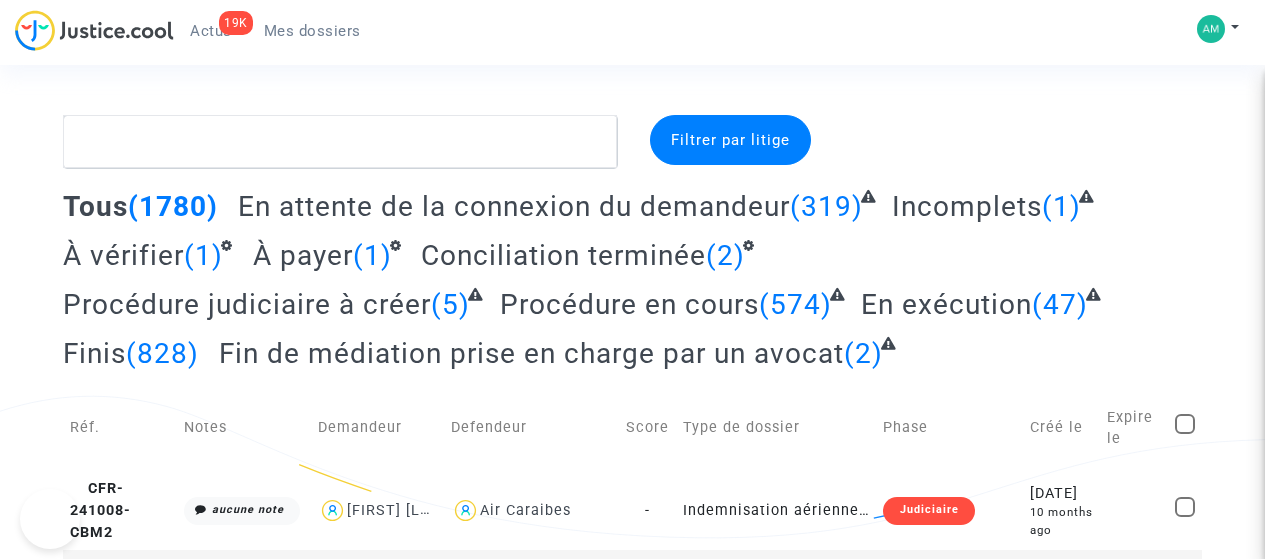 scroll, scrollTop: 0, scrollLeft: 0, axis: both 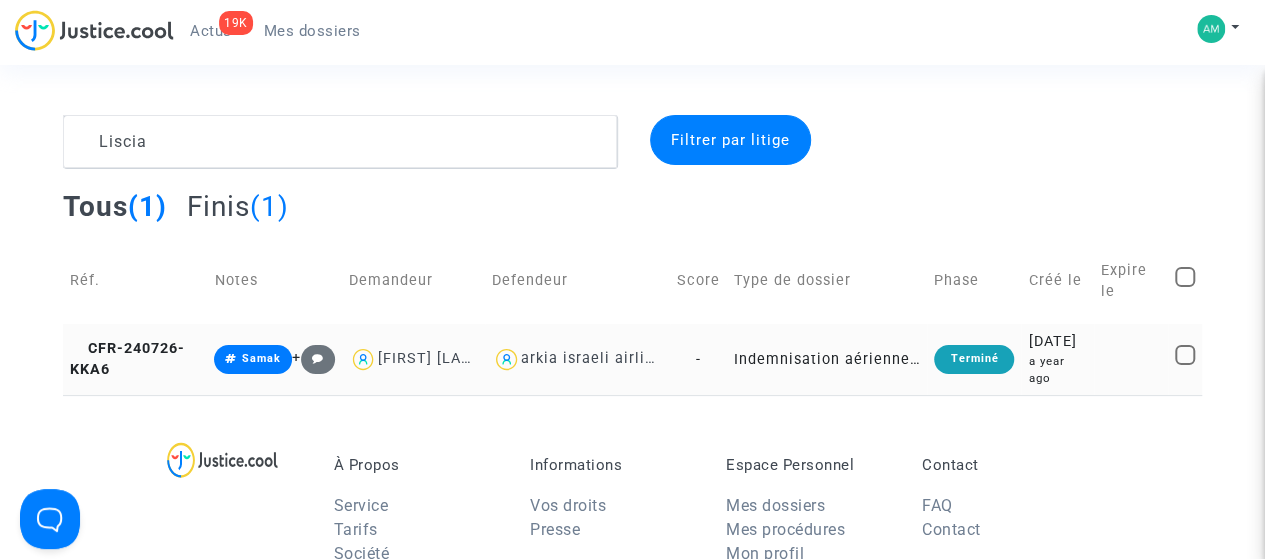 type on "Liscia" 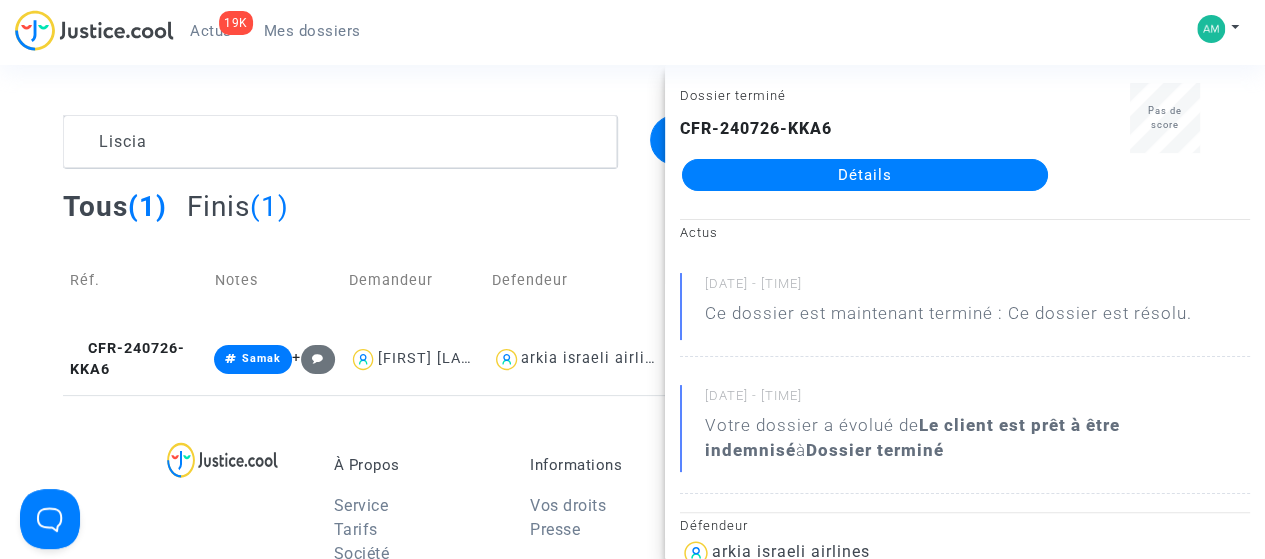 scroll, scrollTop: 0, scrollLeft: 0, axis: both 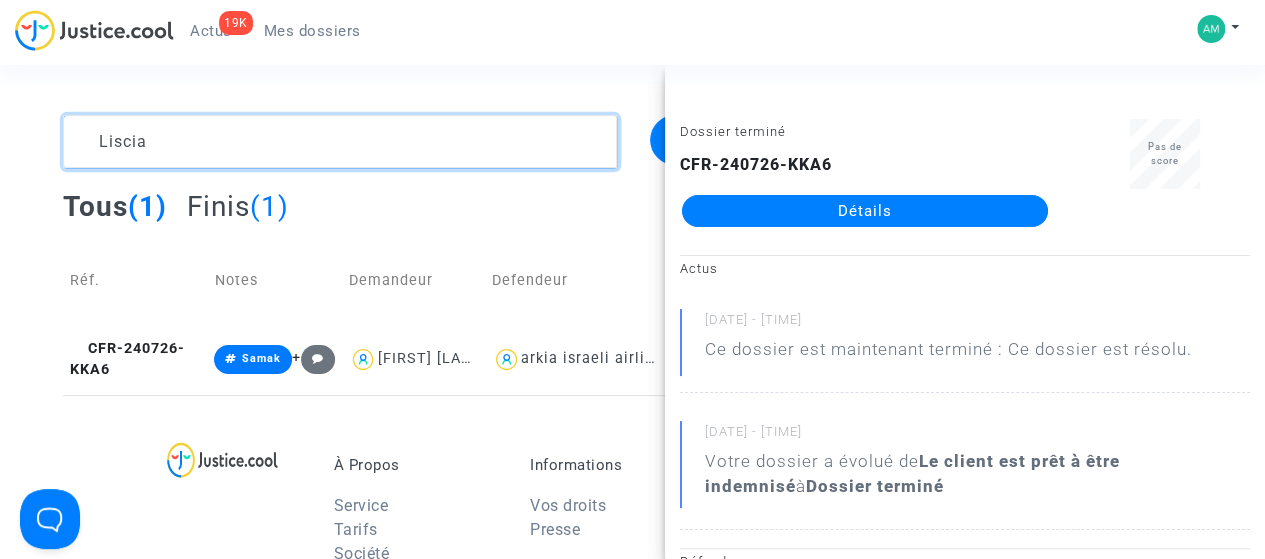 drag, startPoint x: 183, startPoint y: 146, endPoint x: 39, endPoint y: 143, distance: 144.03125 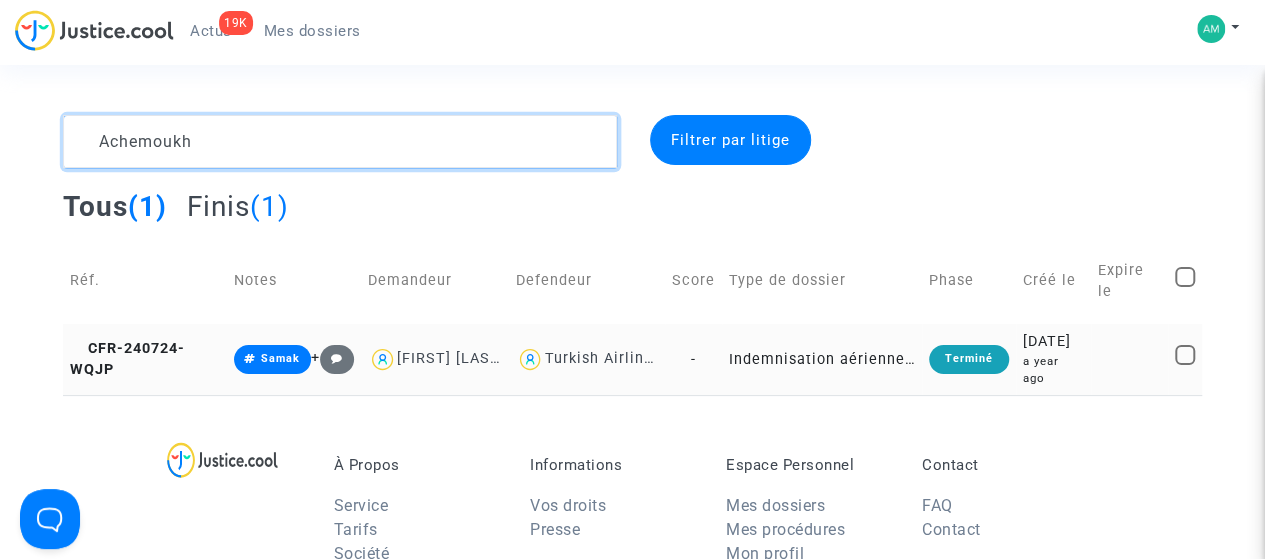 type on "Achemoukh" 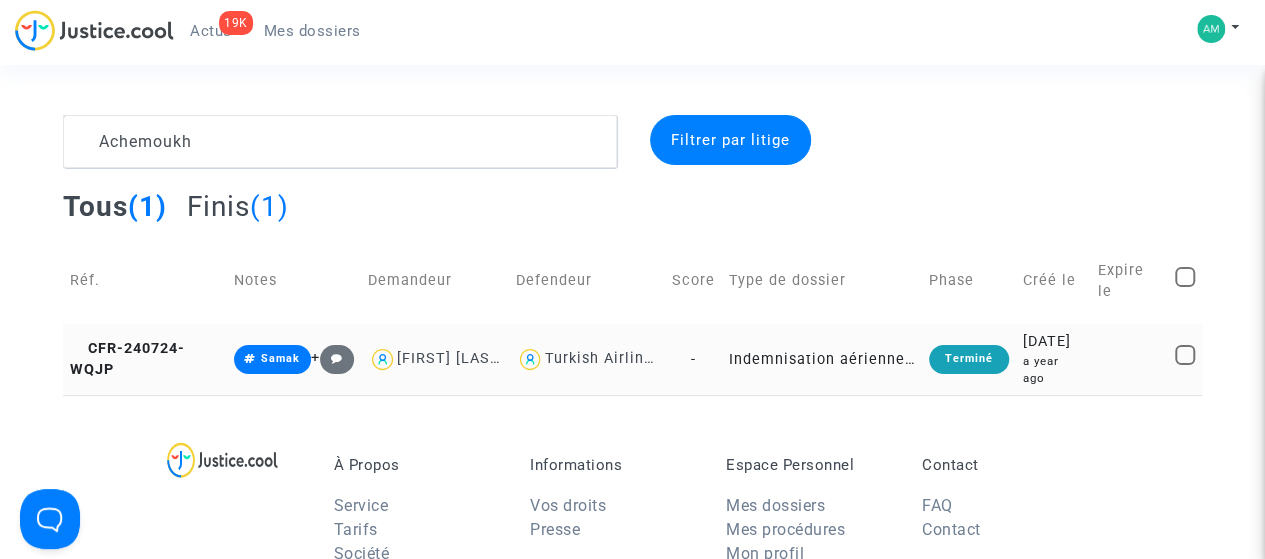 click on "CFR-240724-WQJP" 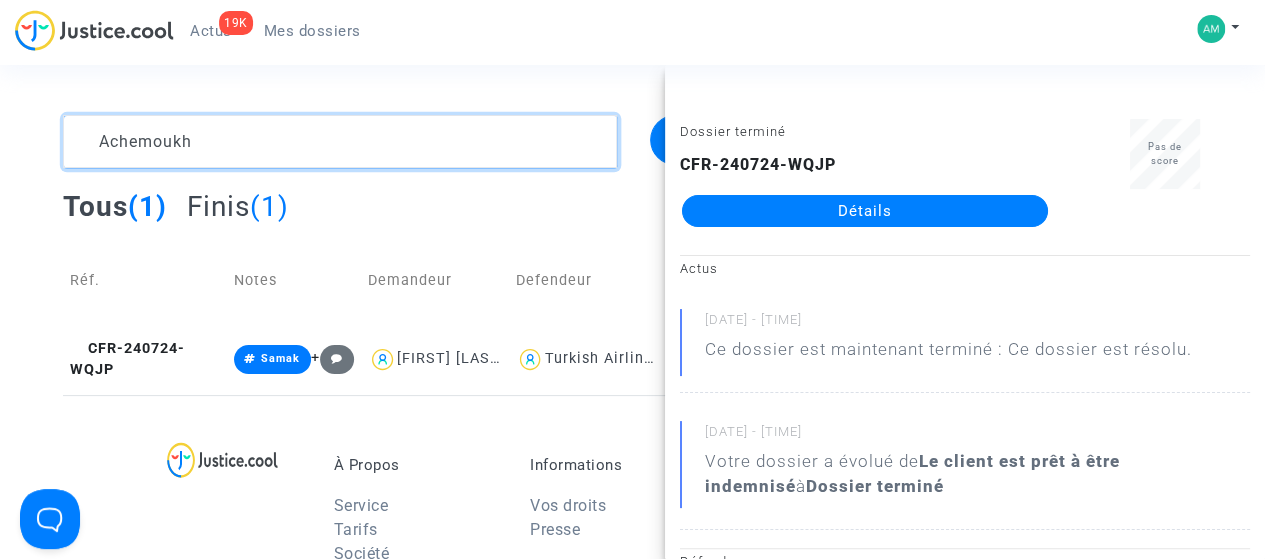 click 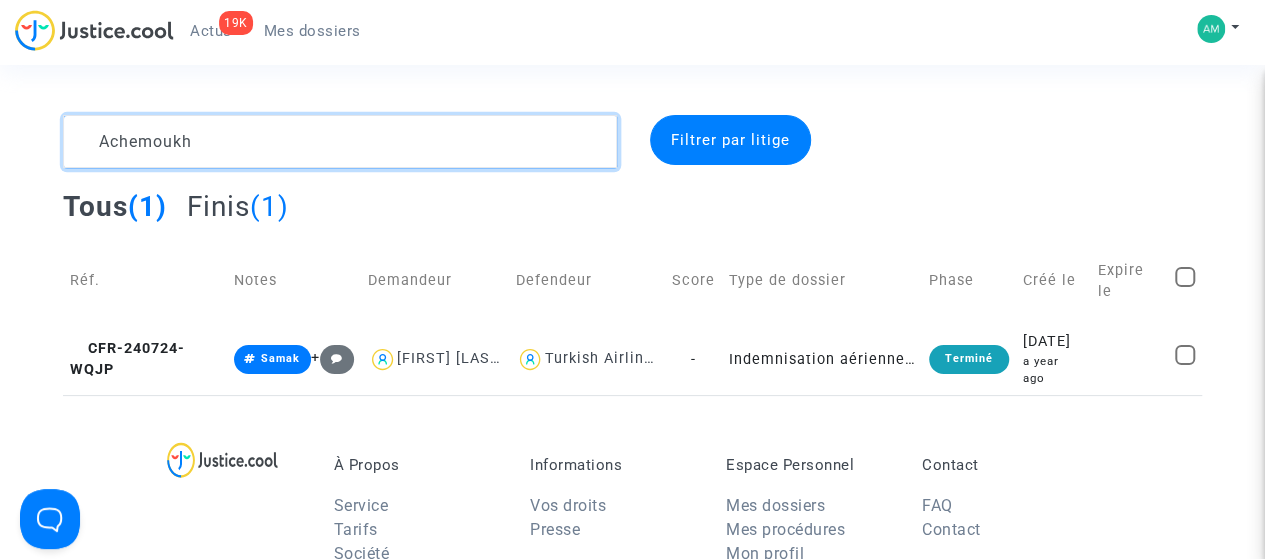 drag, startPoint x: 263, startPoint y: 136, endPoint x: 2, endPoint y: 140, distance: 261.03064 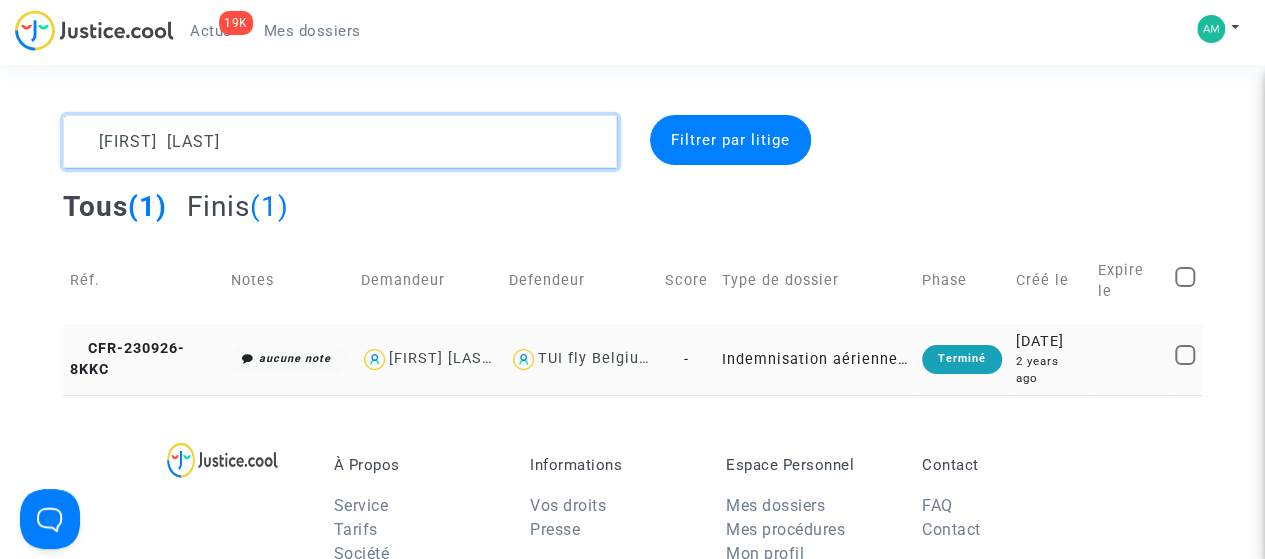 type on "[FIRST] [LAST]" 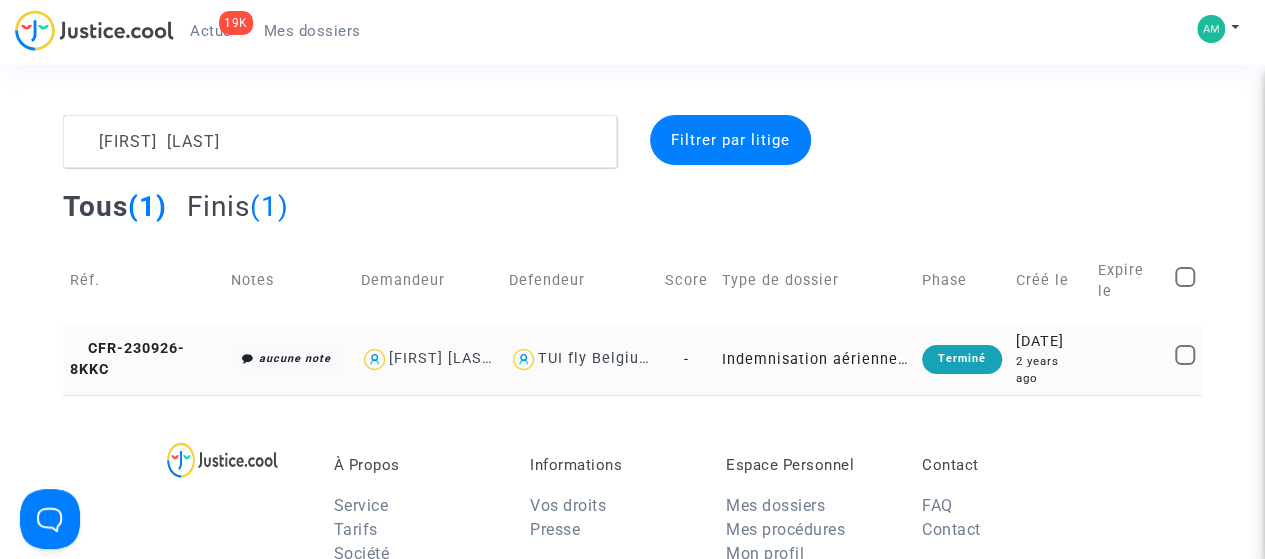 click on "CFR-230926-8KKC" 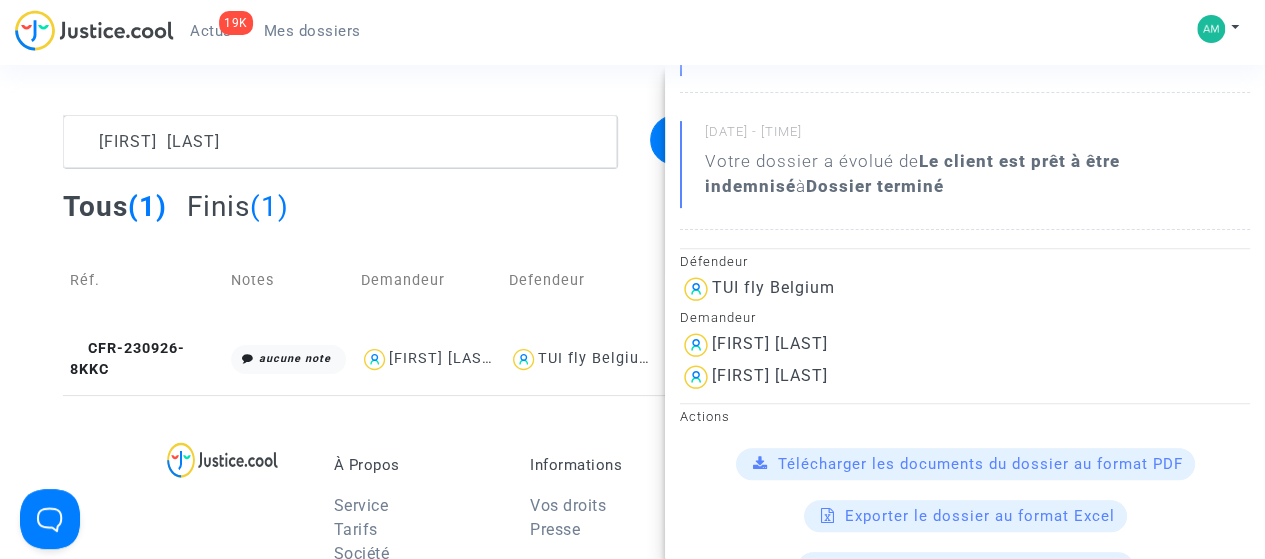 scroll, scrollTop: 100, scrollLeft: 0, axis: vertical 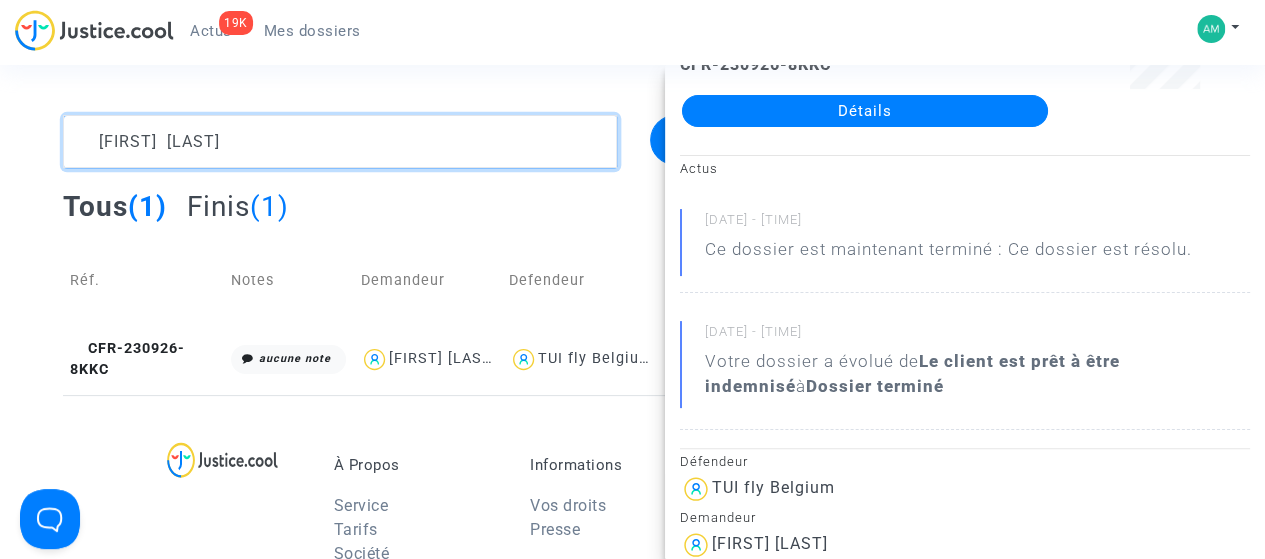click 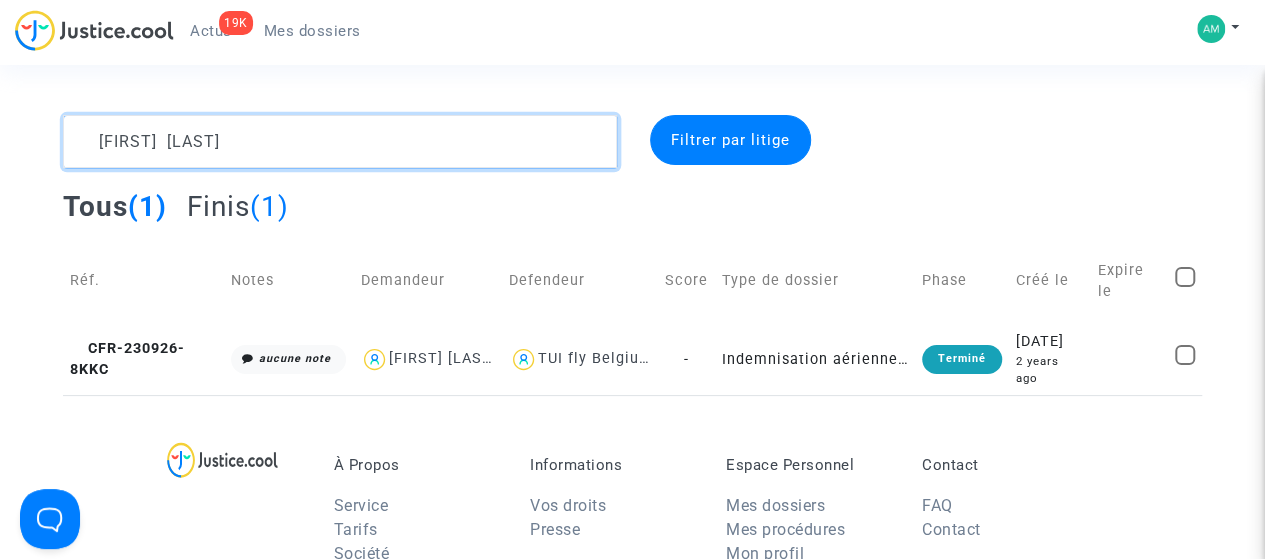 scroll, scrollTop: 0, scrollLeft: 0, axis: both 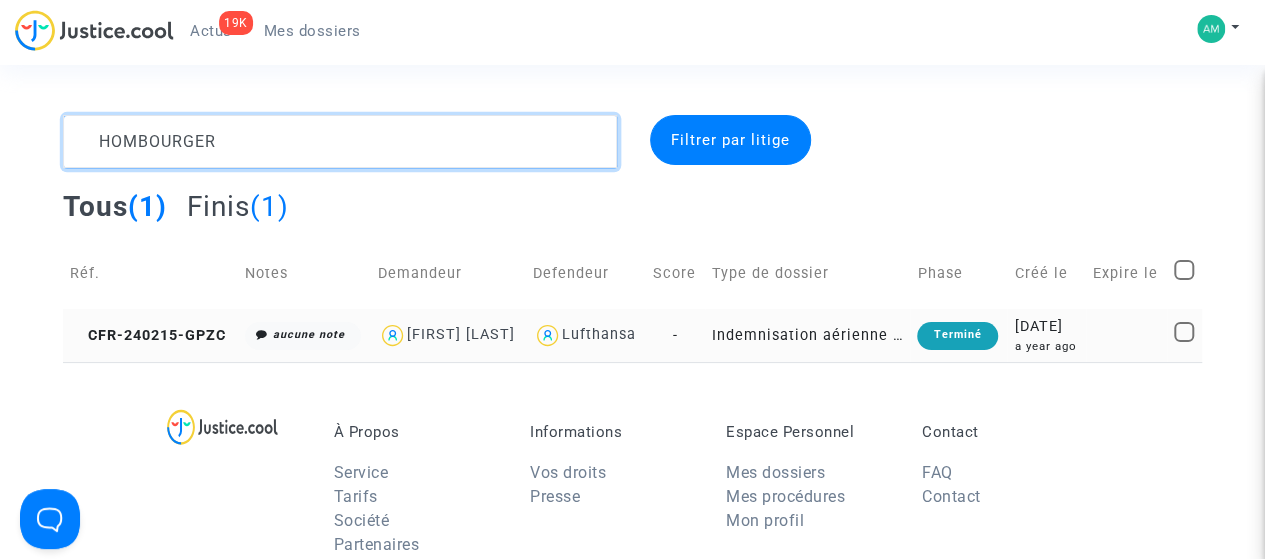 type on "HOMBOURGER" 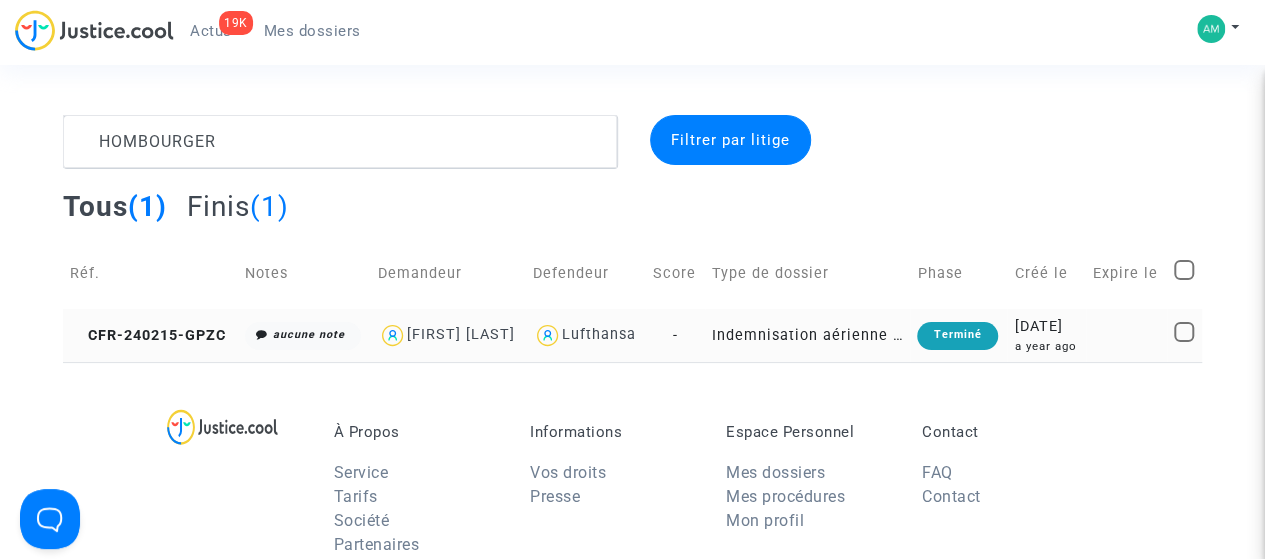 click on "CFR-240215-GPZC" 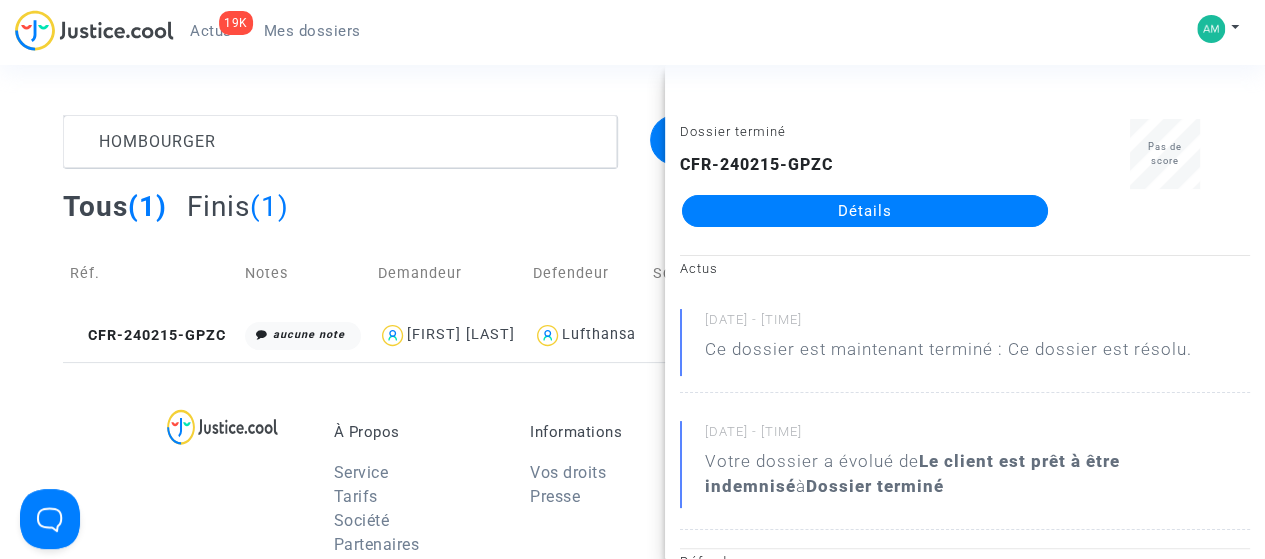 click on "HOMBOURGER Filtrer par litige Tous (1) Finis (1) Réf. Notes Demandeur Defendeur Score Type de dossier Phase Créé le Expire le CFR-240215-GPZC aucune note [LAST] HOMBOURGER Lufthansa - Indemnisation aérienne 261/2004 Terminé
[DATE] a year ago Dossier terminé CFR-240215-GPZC Détails Pas de score Actus [DATE] - [TIME] Ce dossier est maintenant terminé : Ce dossier est résolu. [DATE] - [TIME] Votre dossier a évolué de Le client est prêt à être indemnisé à Dossier terminé Défendeur Lufthansa Demandeur [LAST] HOMBOURGER DIDIER DEMEULENAERE Actions Télécharger les documents du dossier au format PDF Exporter le dossier au format Excel Envoyer un message dans ce dossier Infos Type de litige Voyage - Billets, bagages, réservations, locations etc. Type de voyage Un voyage en avion Incident sur le vol dû à une circonstance extraordinaire Non Frais engendrés suite au retard ou à l'annulation d'un vol Non Vol retardé Plus de 4h AMM" at bounding box center [632, 552] 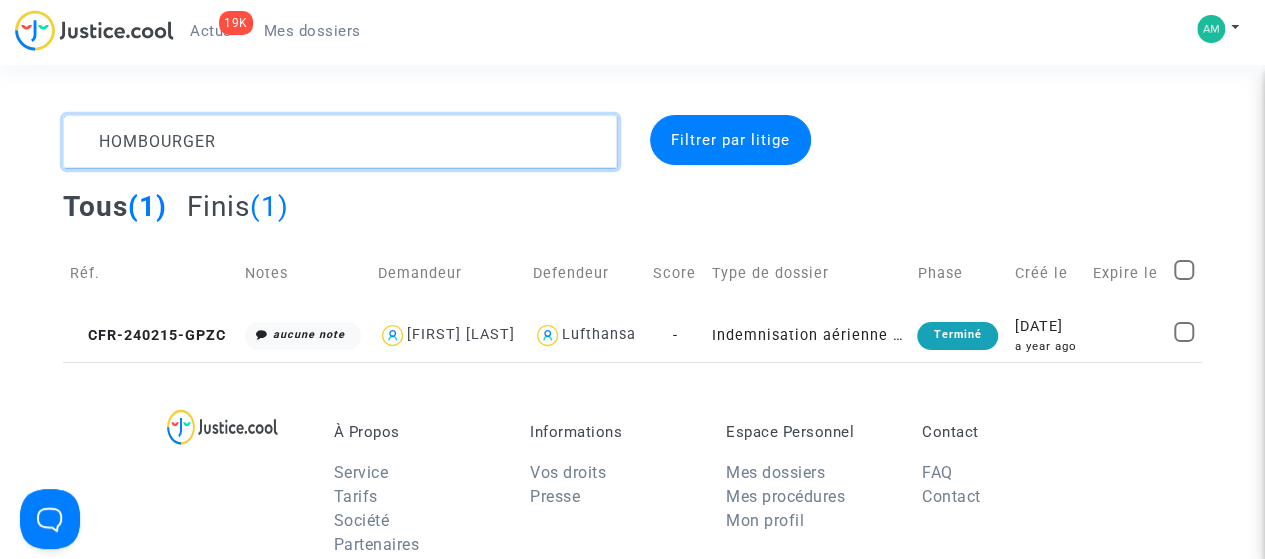 drag, startPoint x: 258, startPoint y: 142, endPoint x: 38, endPoint y: 147, distance: 220.05681 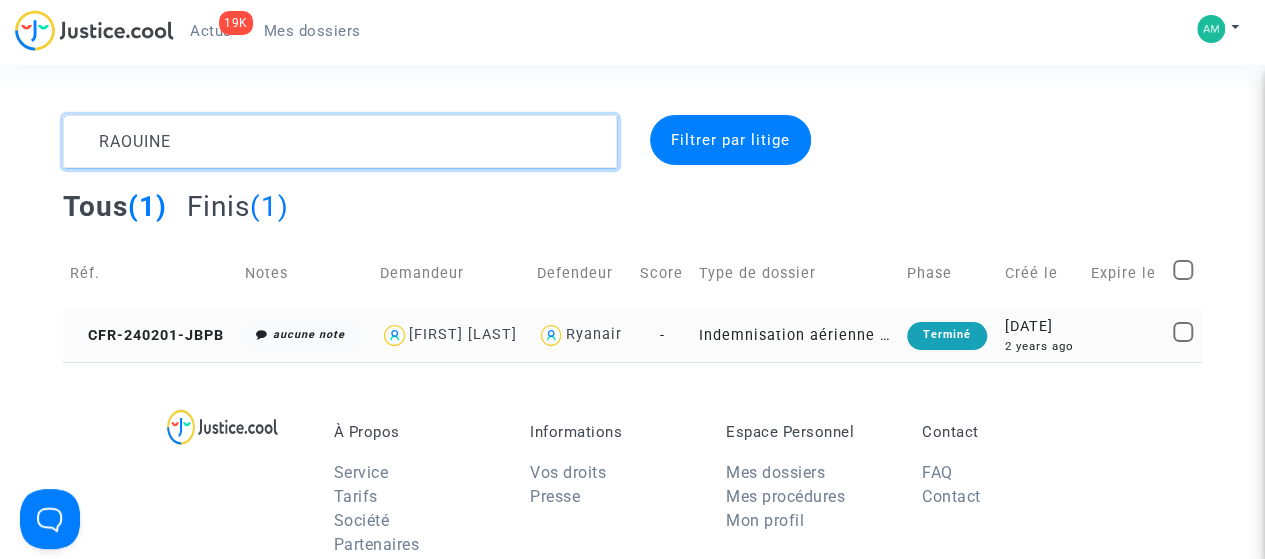 type on "RAOUINE" 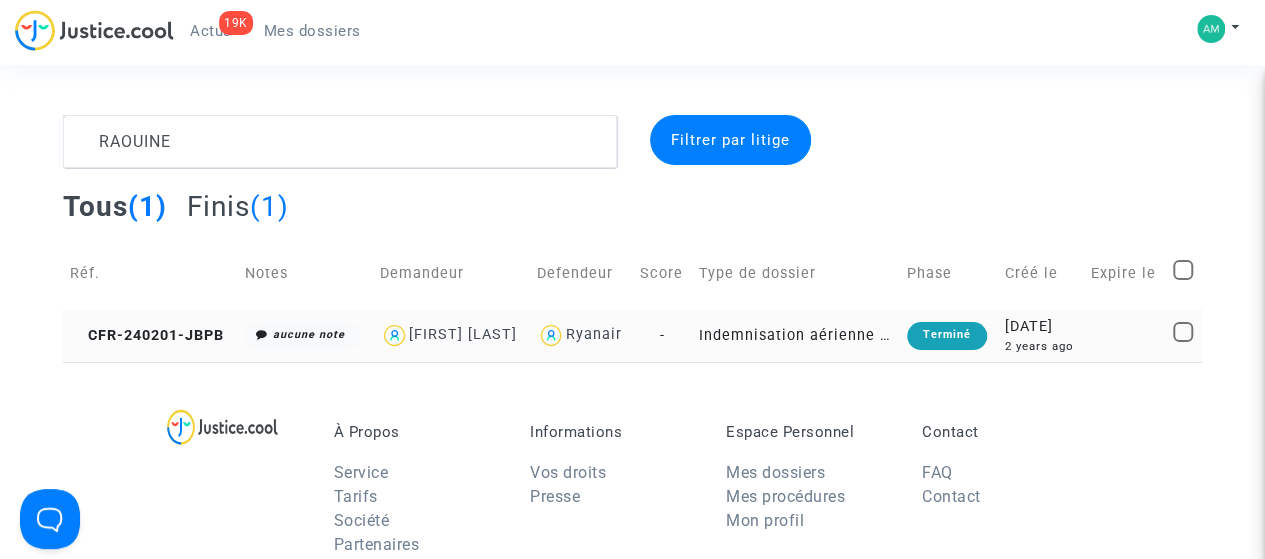 click on "CFR-240201-JBPB" 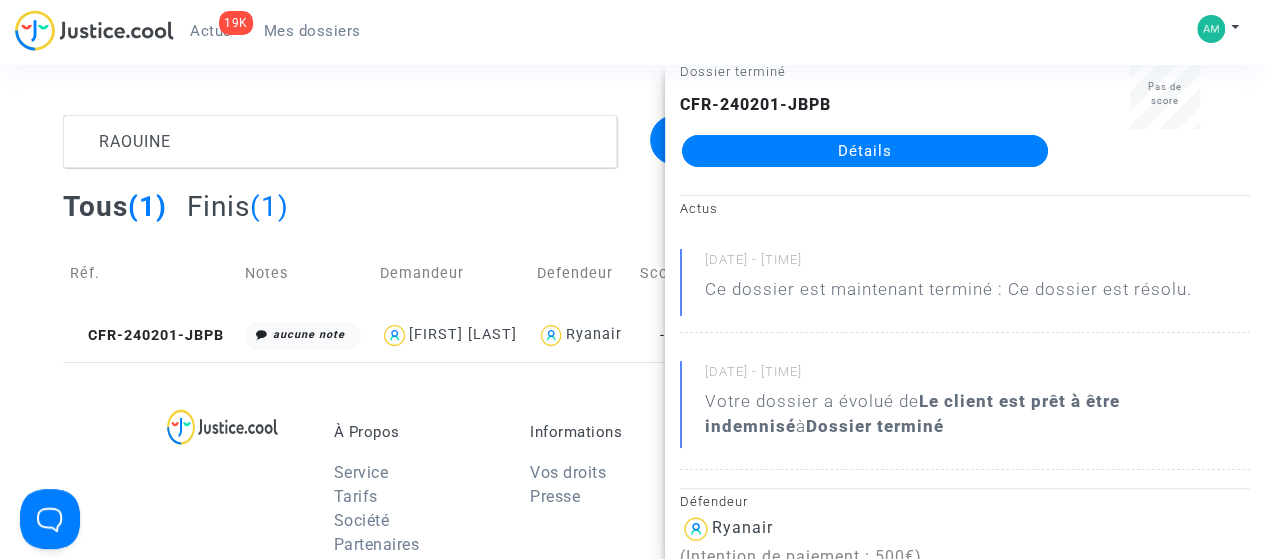 scroll, scrollTop: 100, scrollLeft: 0, axis: vertical 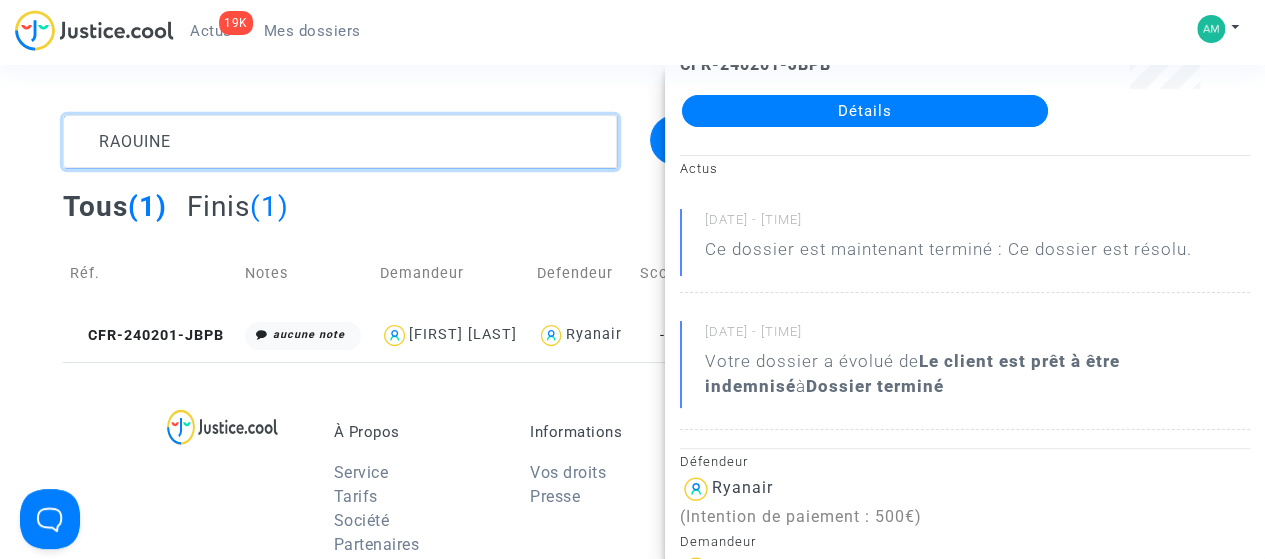 click 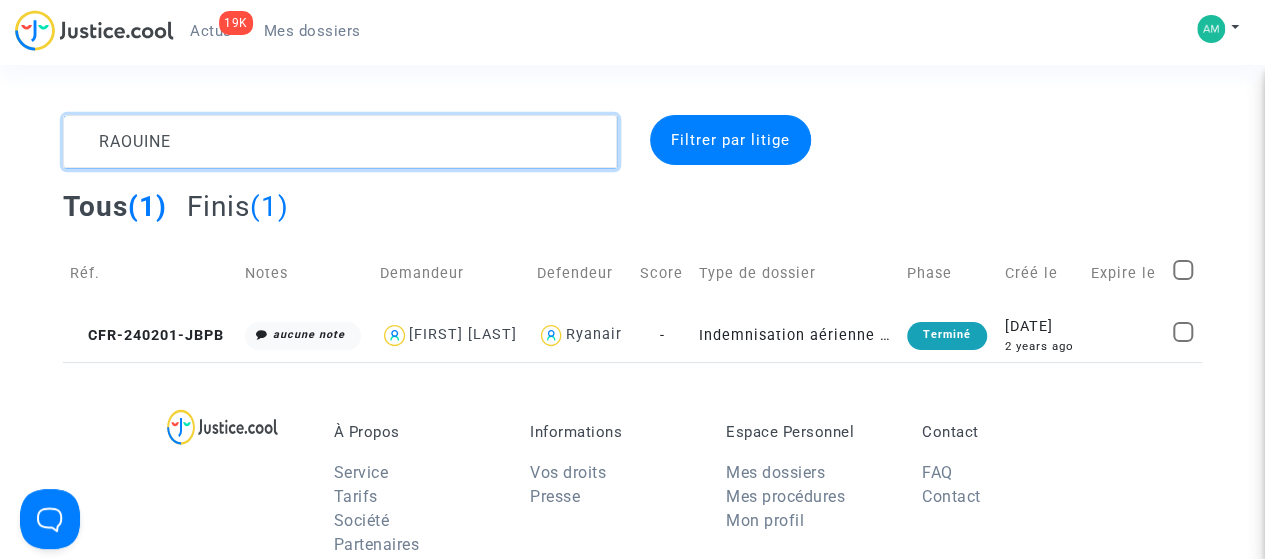 drag, startPoint x: 216, startPoint y: 149, endPoint x: 33, endPoint y: 158, distance: 183.22118 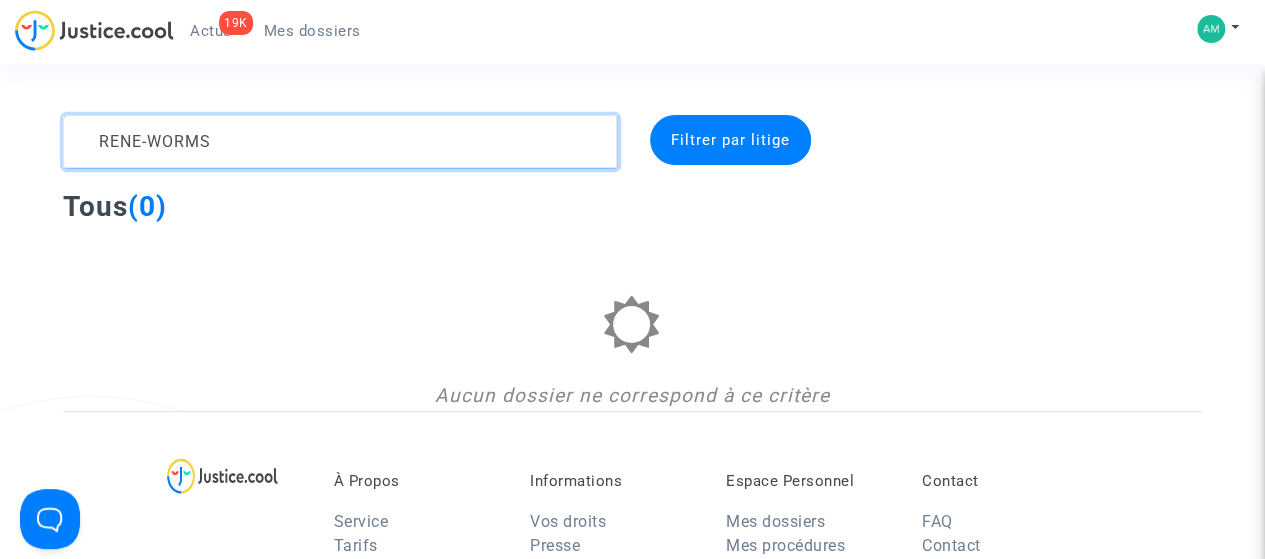 type on "RENE-WORMS" 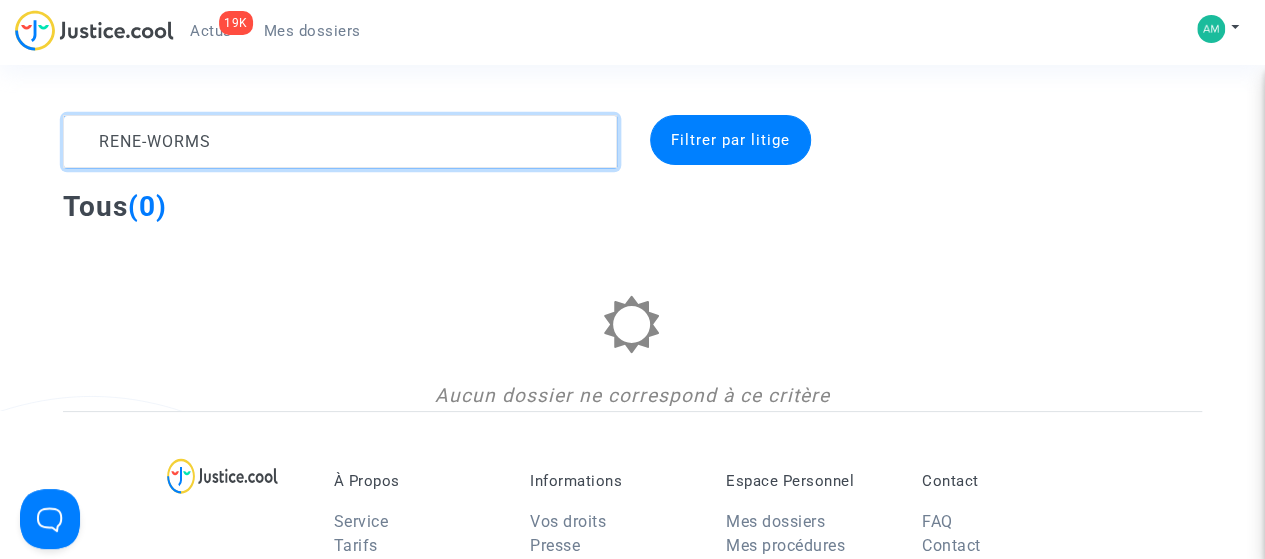 drag, startPoint x: 164, startPoint y: 153, endPoint x: 16, endPoint y: 140, distance: 148.56985 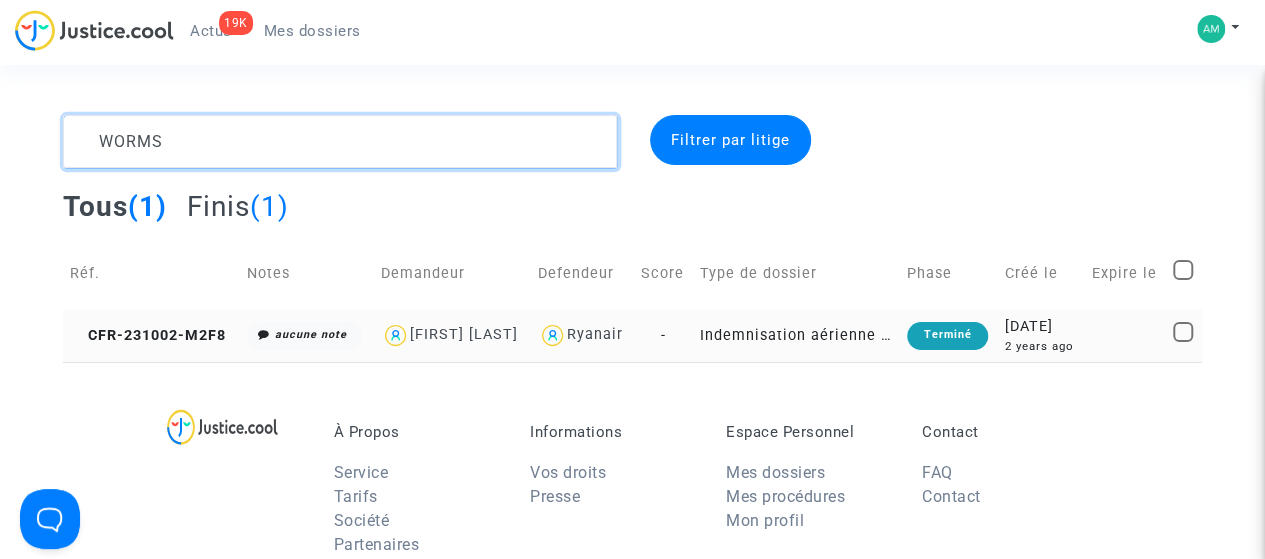 type on "WORMS" 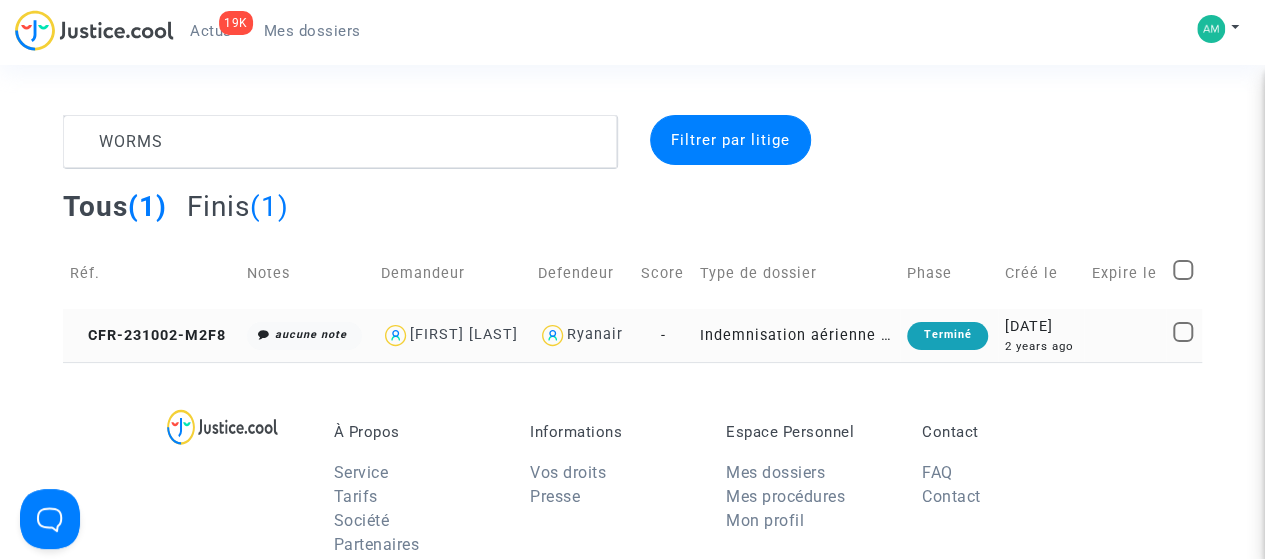 click on "CFR-231002-M2F8" 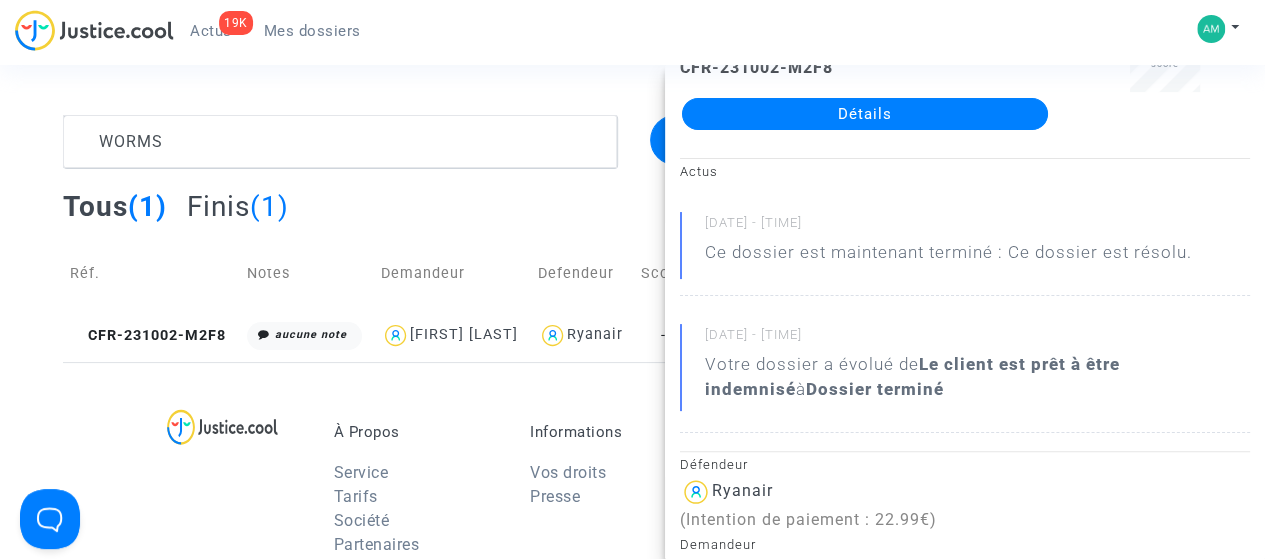 scroll, scrollTop: 200, scrollLeft: 0, axis: vertical 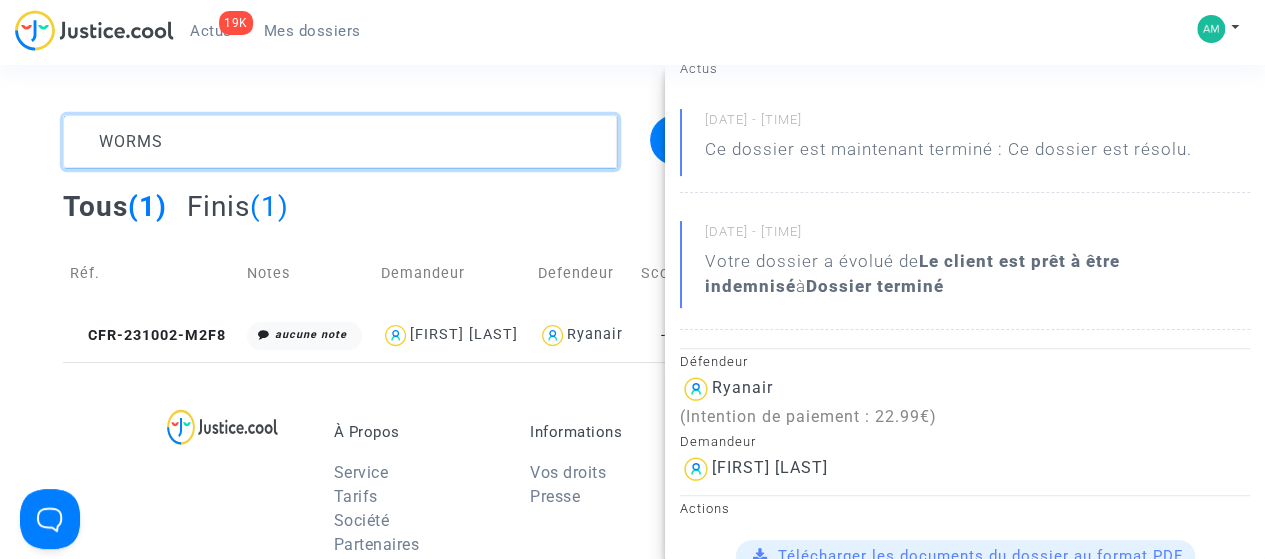 click 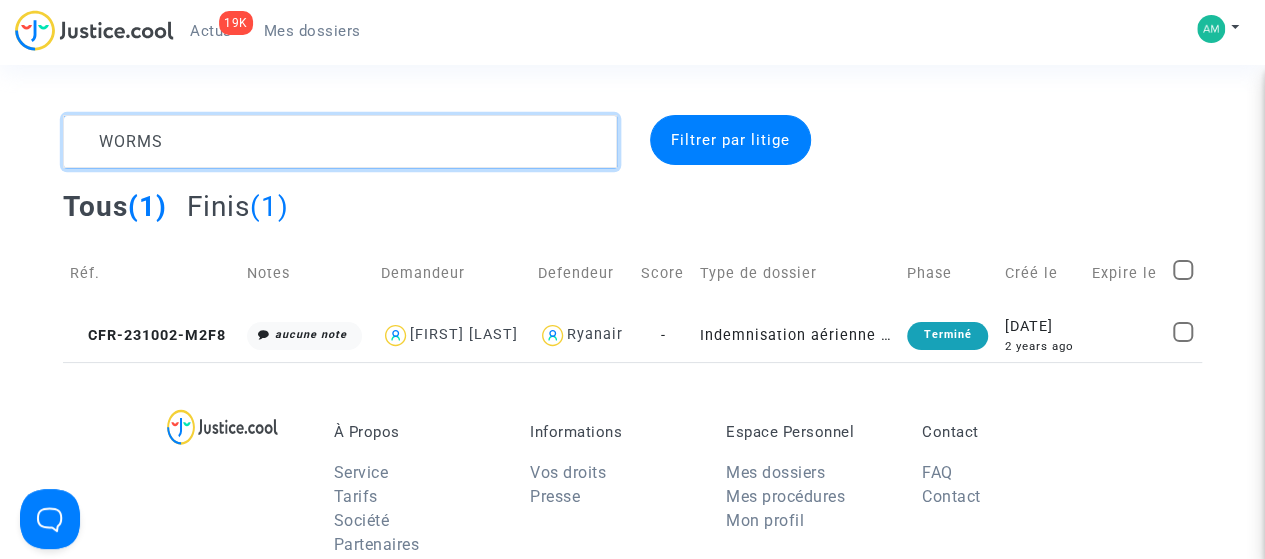 scroll, scrollTop: 0, scrollLeft: 0, axis: both 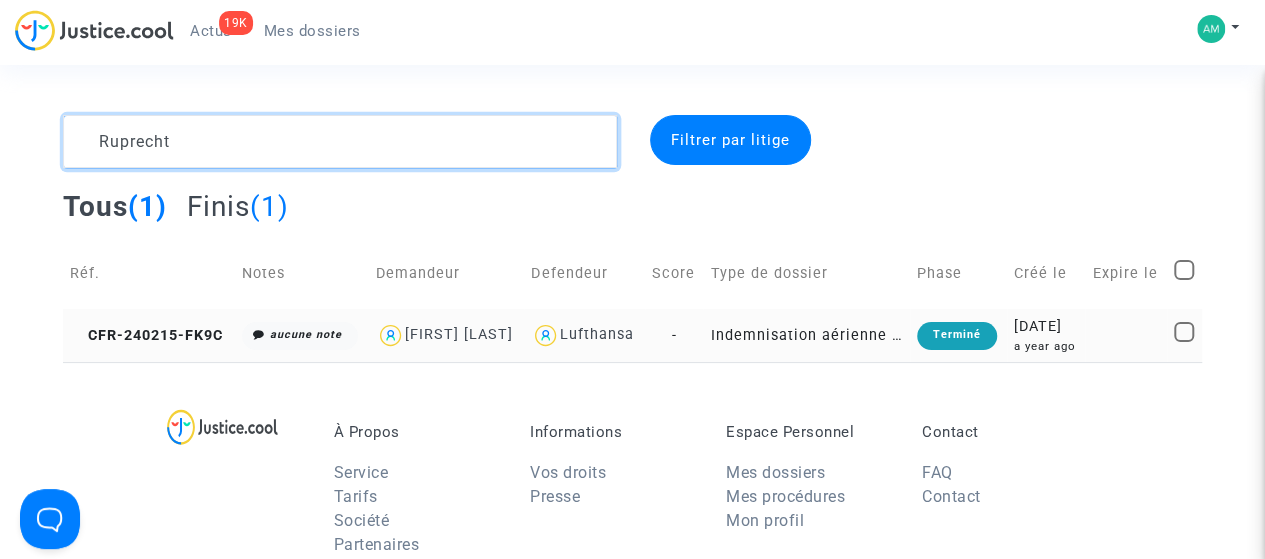 type on "Ruprecht" 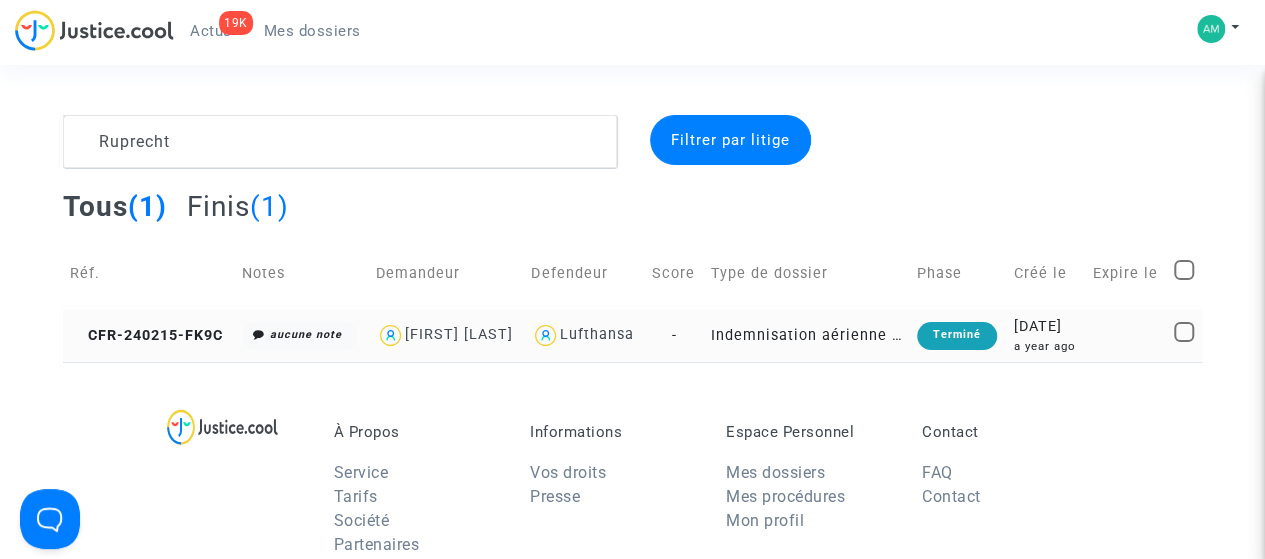 click on "CFR-240215-FK9C" 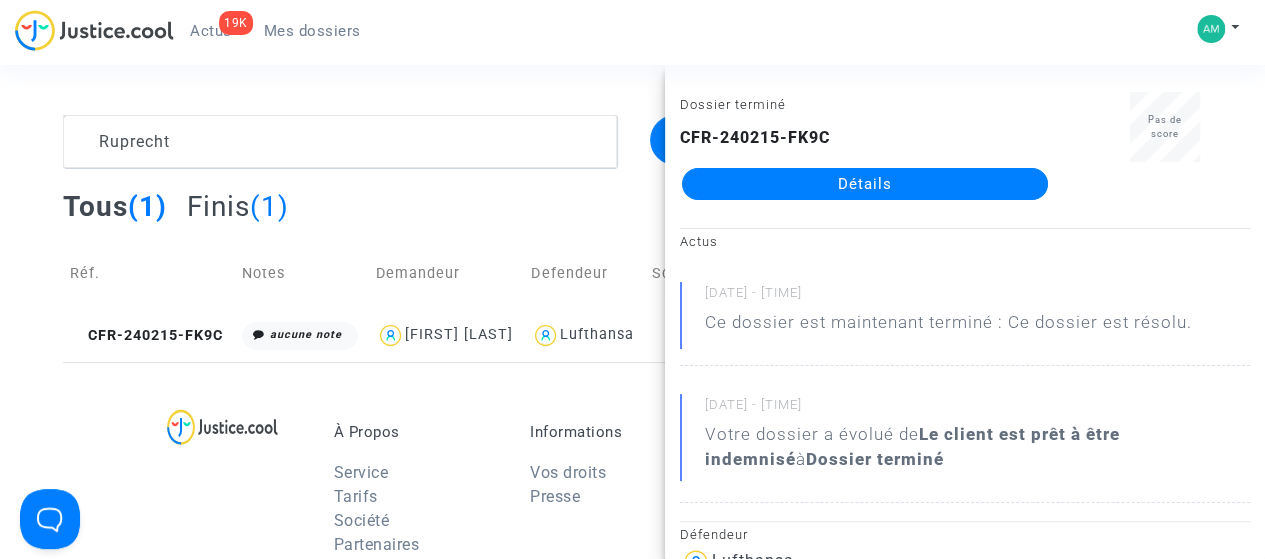 scroll, scrollTop: 0, scrollLeft: 0, axis: both 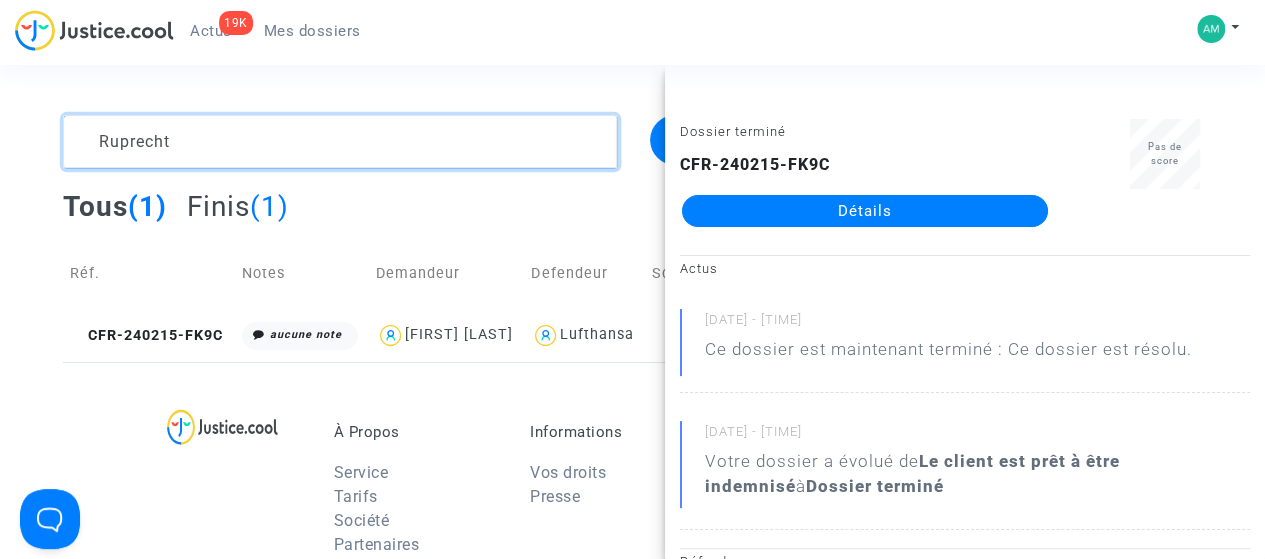 click 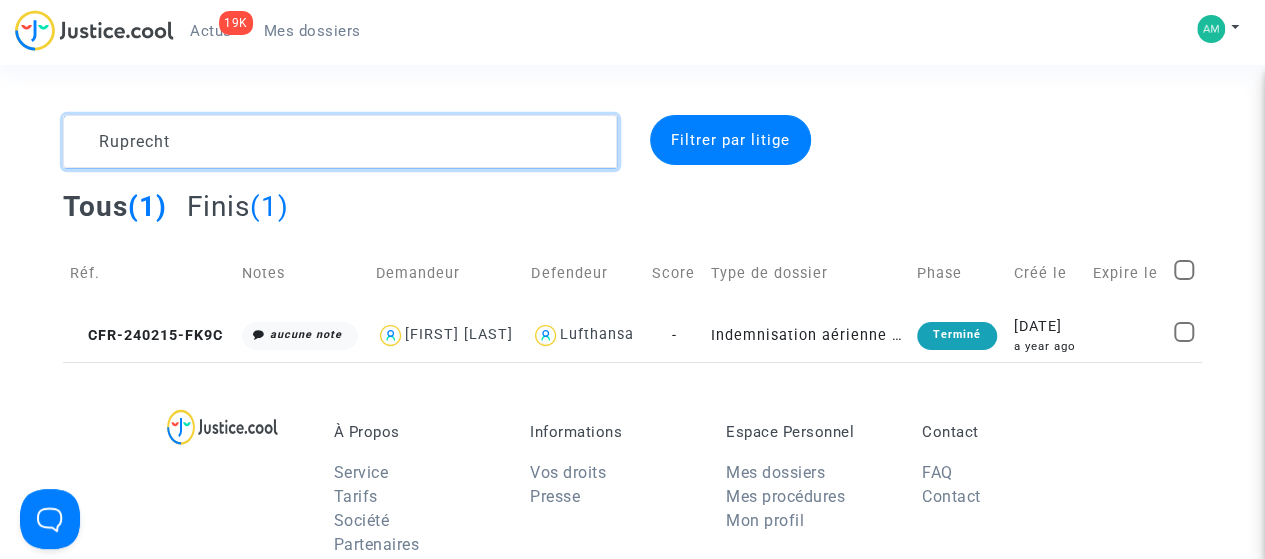 drag, startPoint x: 169, startPoint y: 139, endPoint x: 28, endPoint y: 132, distance: 141.17365 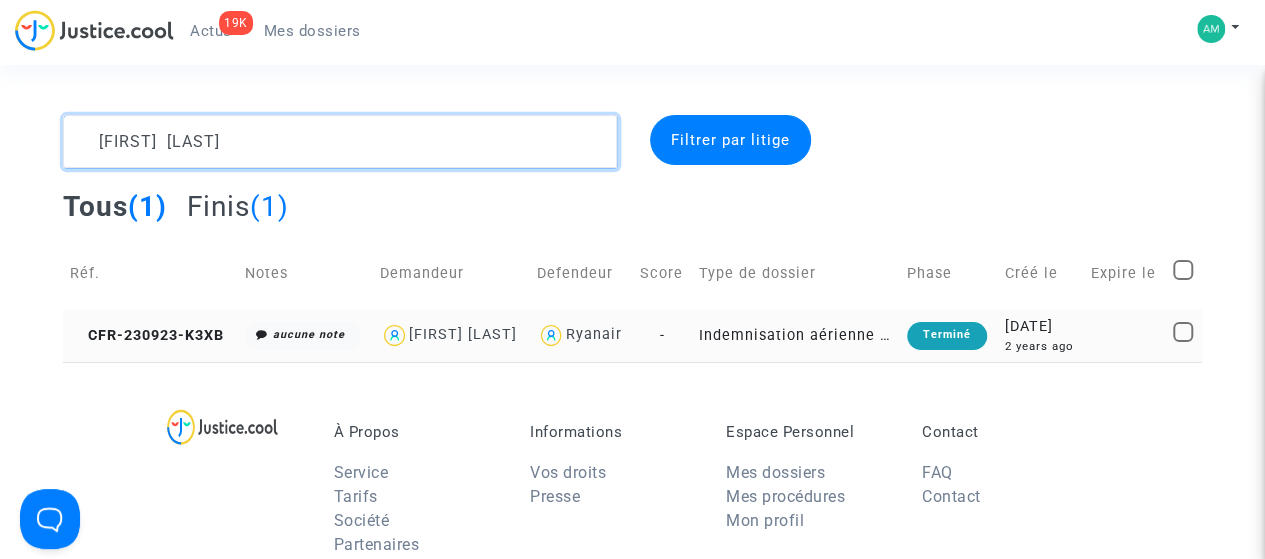 type on "[FIRST] [LAST]" 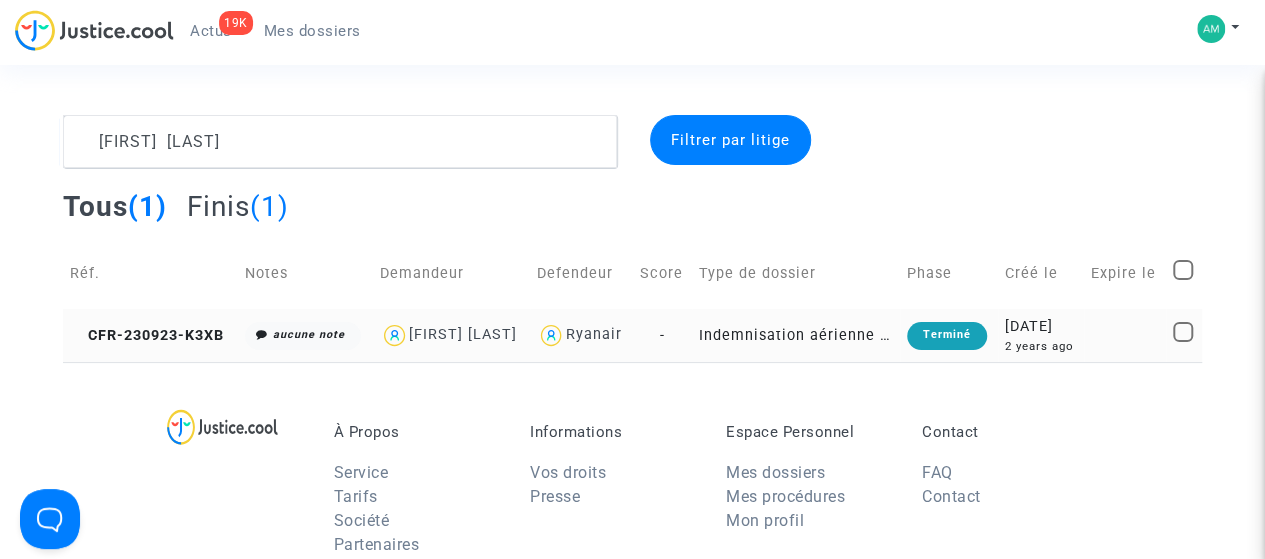 click on "CFR-230923-K3XB" 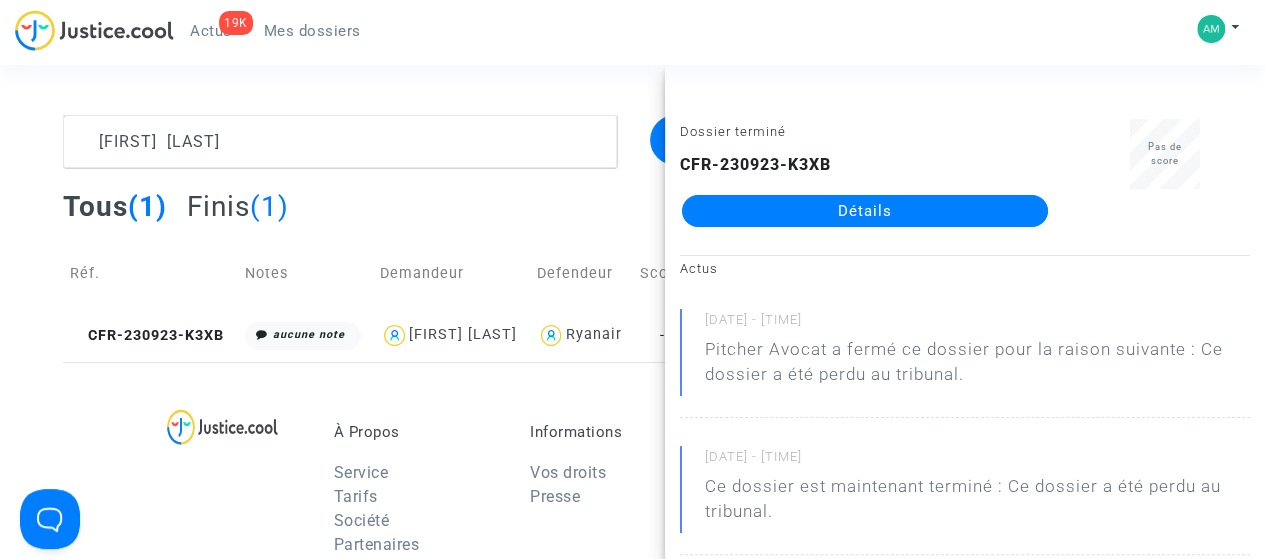 click on "OCEANE PIERRE Filtrer par litige Tous (1) Finis (1) Réf. Notes Demandeur Defendeur Score Type de dossier Phase Créé le Expire le CFR-230923-K3XB aucune note OCEANE PIERRE Ryanair - Indemnisation aérienne 261/2004 Terminé
[DATE] 2 years ago Dossier terminé CFR-230923-K3XB Détails Pas de score Actus [DATE] - [TIME] Pitcher Avocat a fermé ce dossier pour la raison suivante : Ce dossier a été perdu au tribunal. [DATE] - [TIME] Ce dossier est maintenant terminé : Ce dossier a été perdu au tribunal. Défendeur Ryanair Demandeur OCEANE PIERRE Actions Télécharger les documents du dossier au format PDF Exporter le dossier au format Excel Envoyer un message dans ce dossier Infos Type de litige Voyage - Billets, bagages, locations etc. Type de voyage Un voyage en avion Incident sur le vol dû à une circonstance extraordinaire Non Frais engendrés suite au retard ou à l'annulation d'un vol Non Vol annulé Plus de 4h PYQMMK NTE
1" at bounding box center (632, 552) 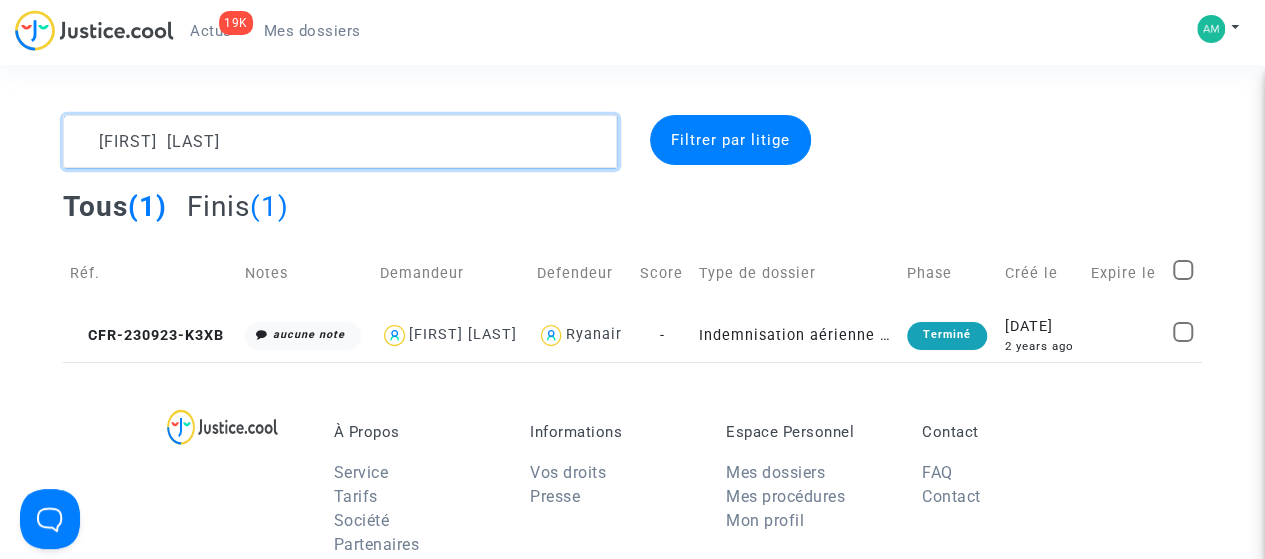 drag, startPoint x: 246, startPoint y: 143, endPoint x: 19, endPoint y: 195, distance: 232.87979 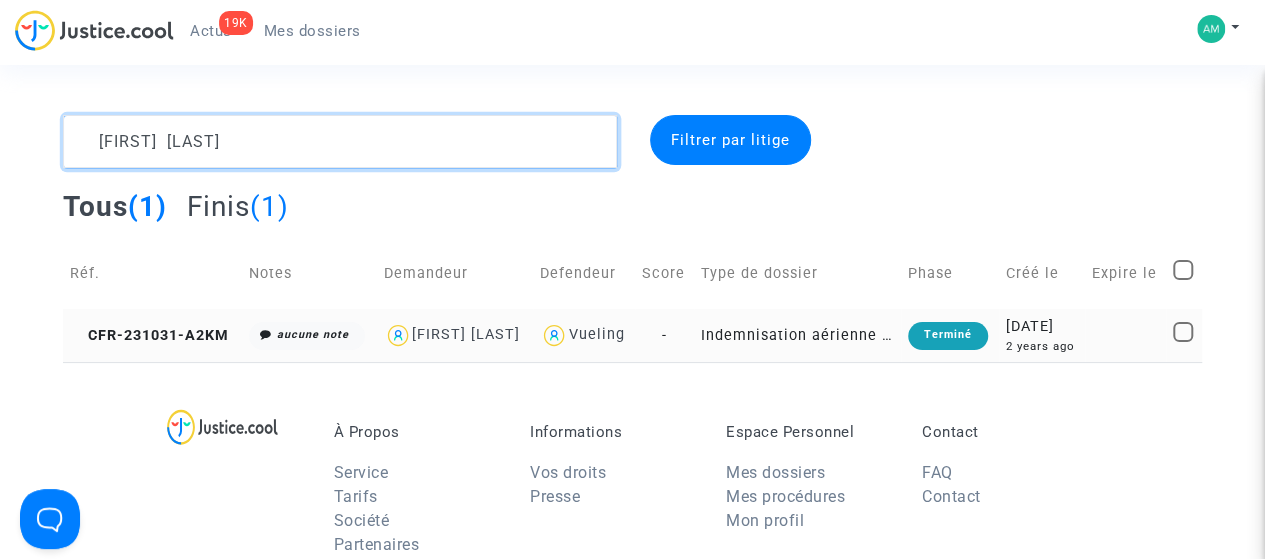 type on "[FIRST] [LAST]" 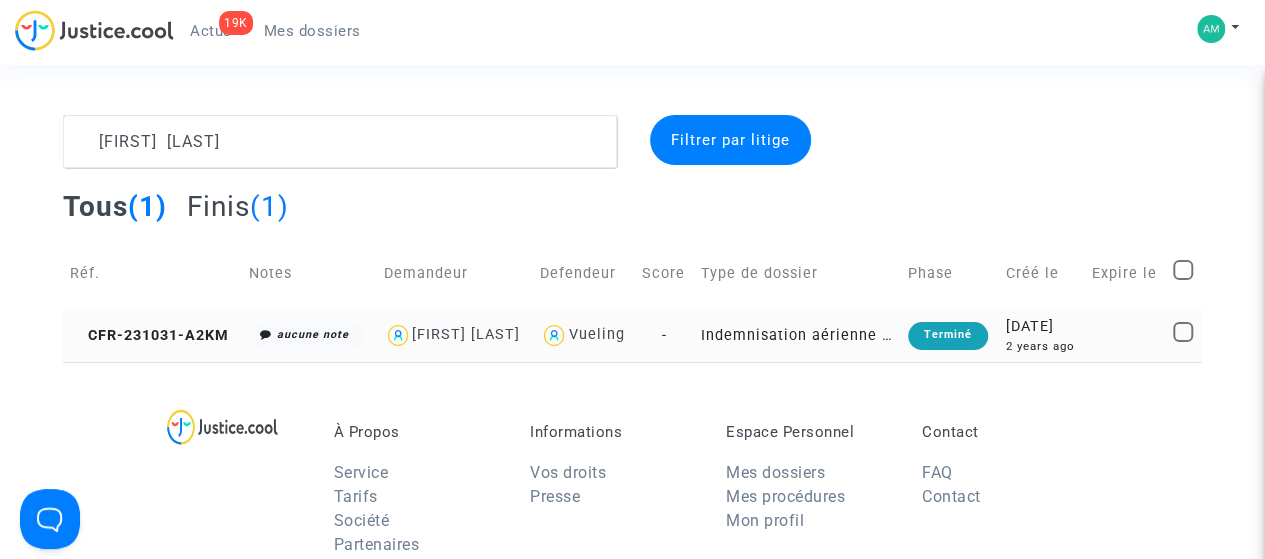 click on "CFR-231031-A2KM" 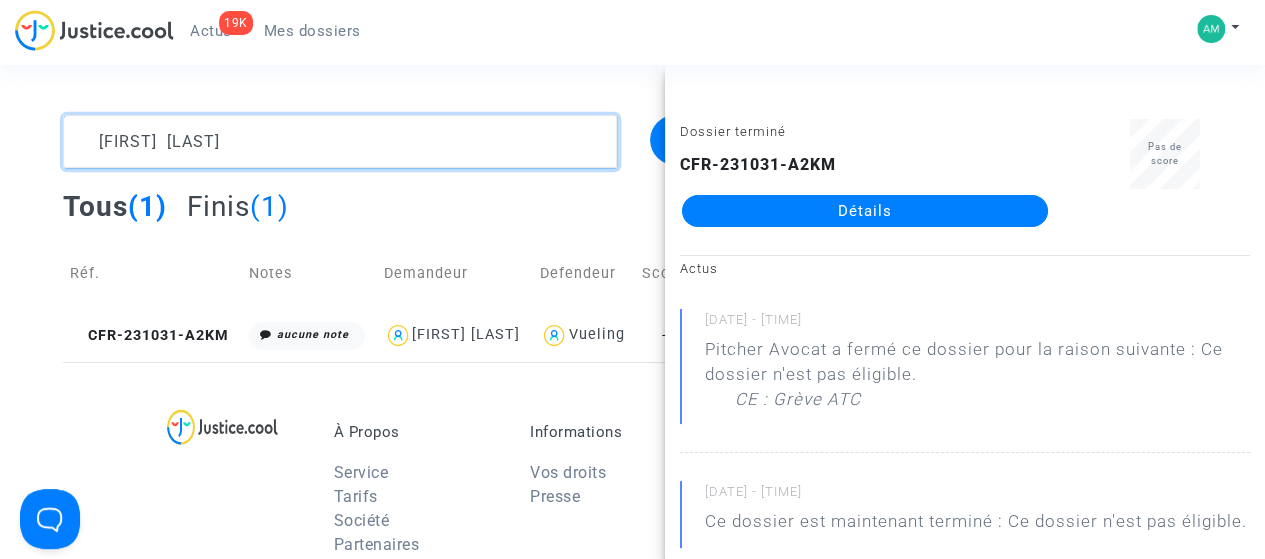click 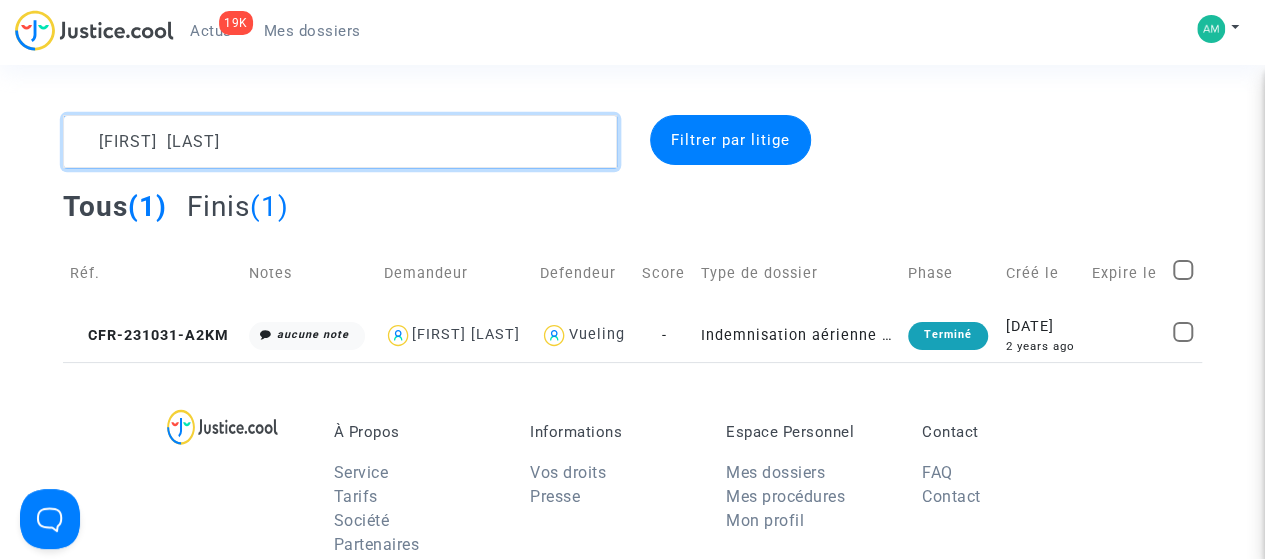 drag, startPoint x: 313, startPoint y: 139, endPoint x: 80, endPoint y: 149, distance: 233.2145 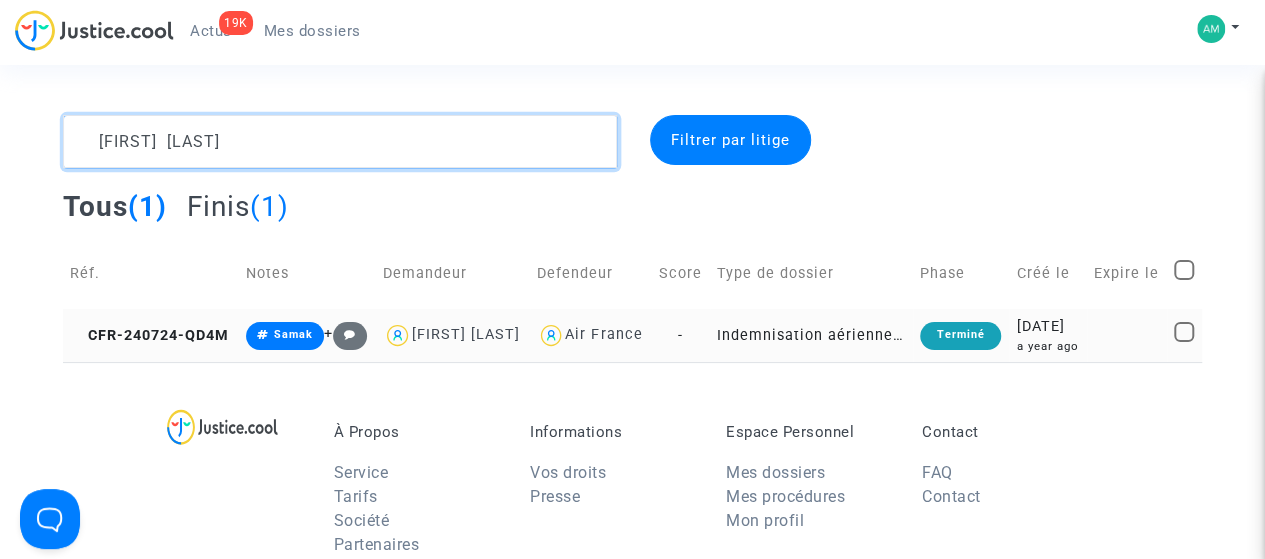 type on "[FIRST] [LAST]" 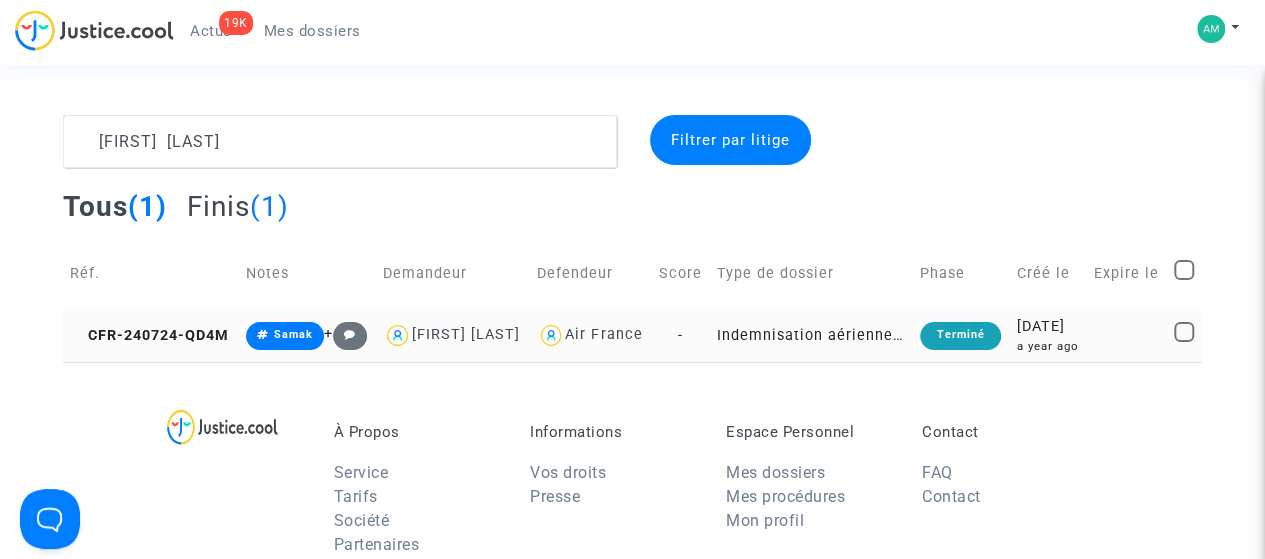 click on "CFR-240724-QD4M" 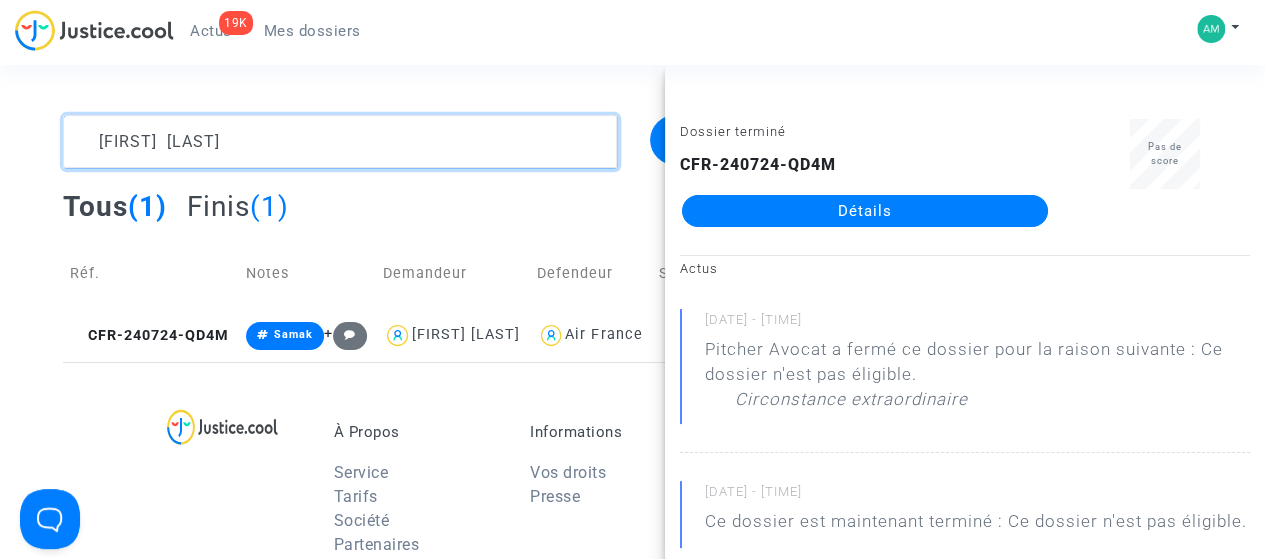 click 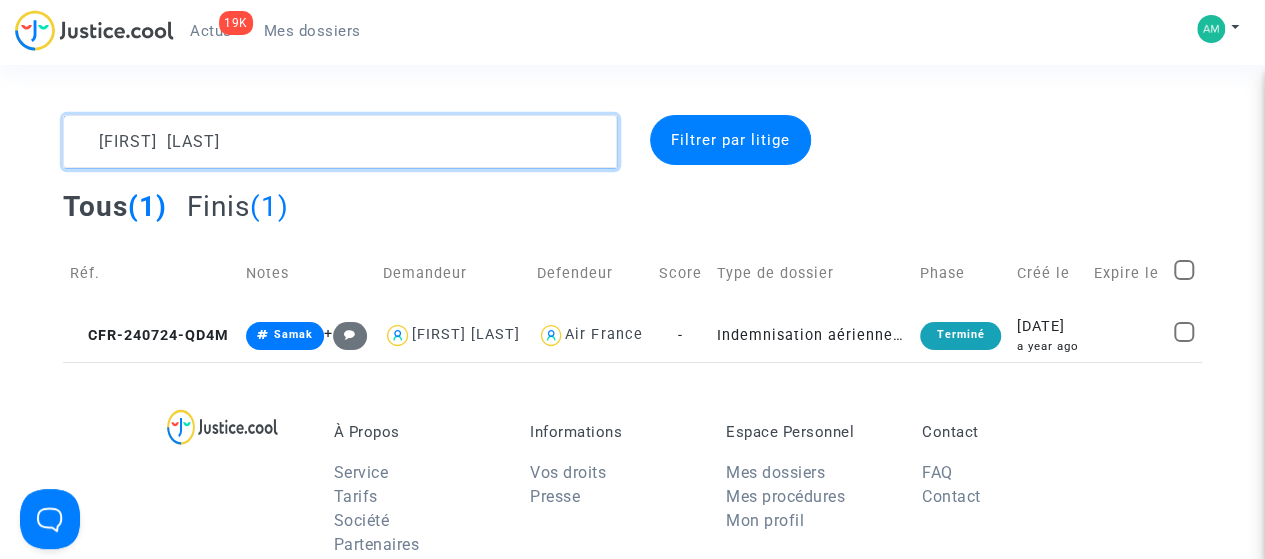 drag, startPoint x: 274, startPoint y: 139, endPoint x: 40, endPoint y: 136, distance: 234.01923 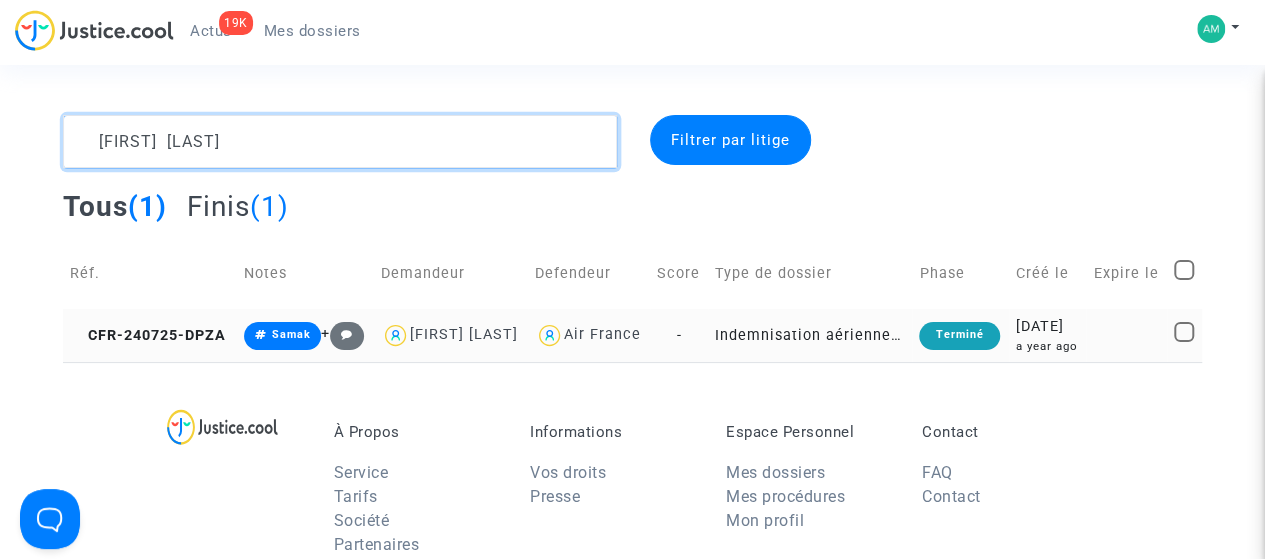 type on "[FIRST] [LAST]" 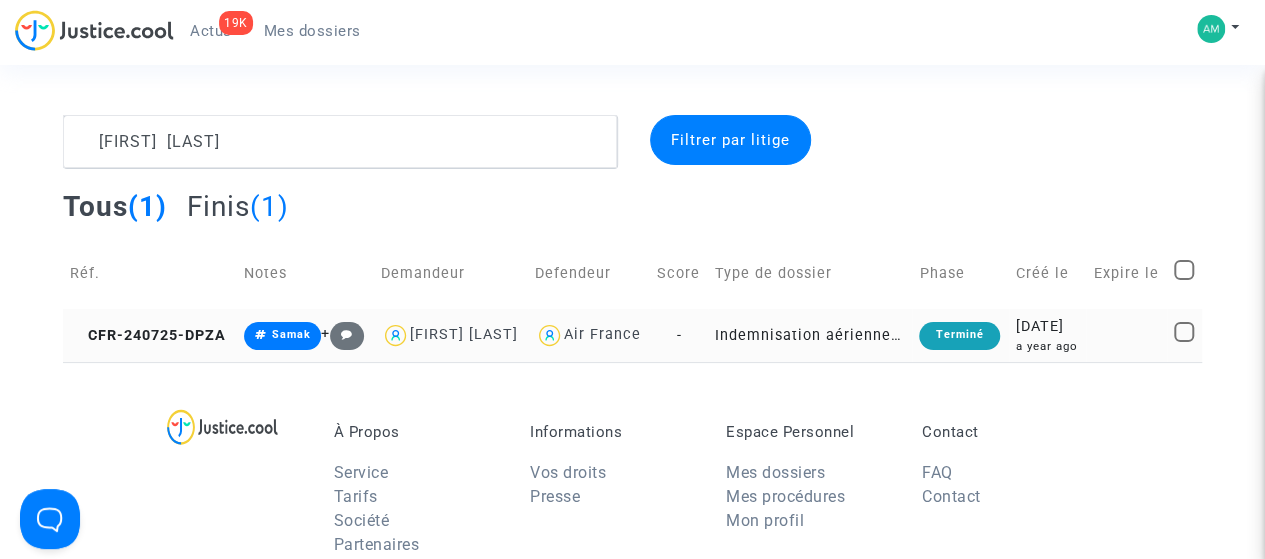 click on "CFR-240725-DPZA" 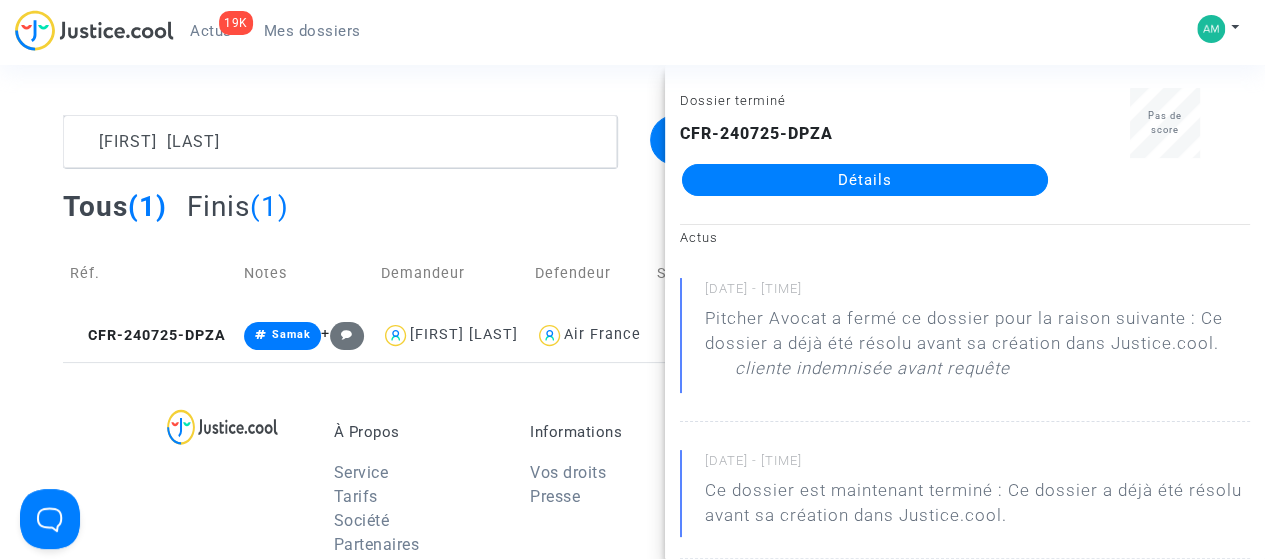 scroll, scrollTop: 0, scrollLeft: 0, axis: both 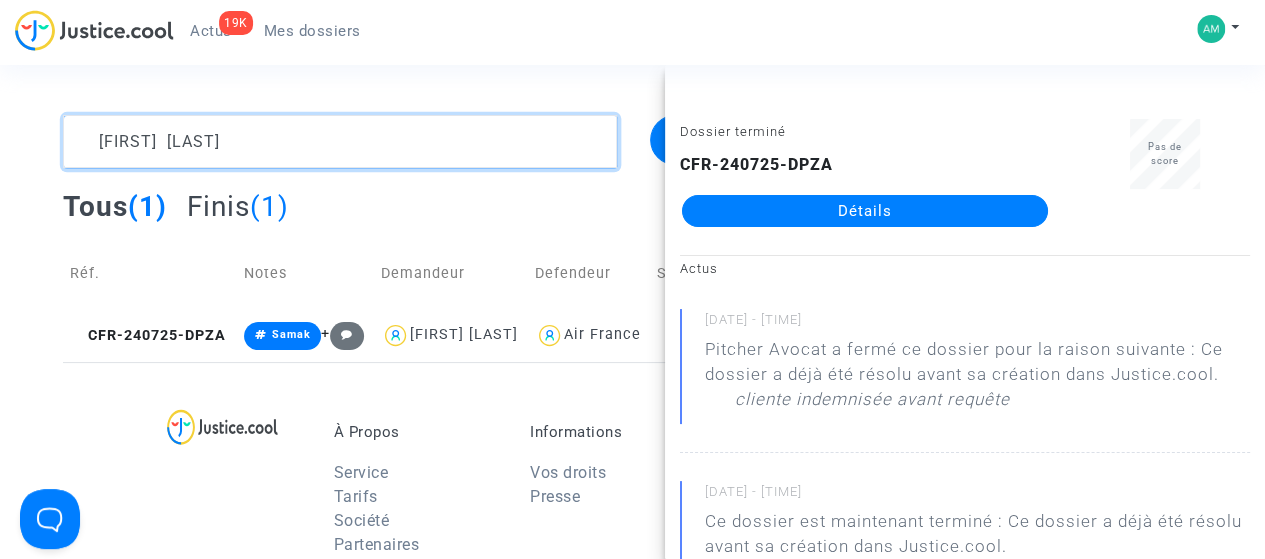 click 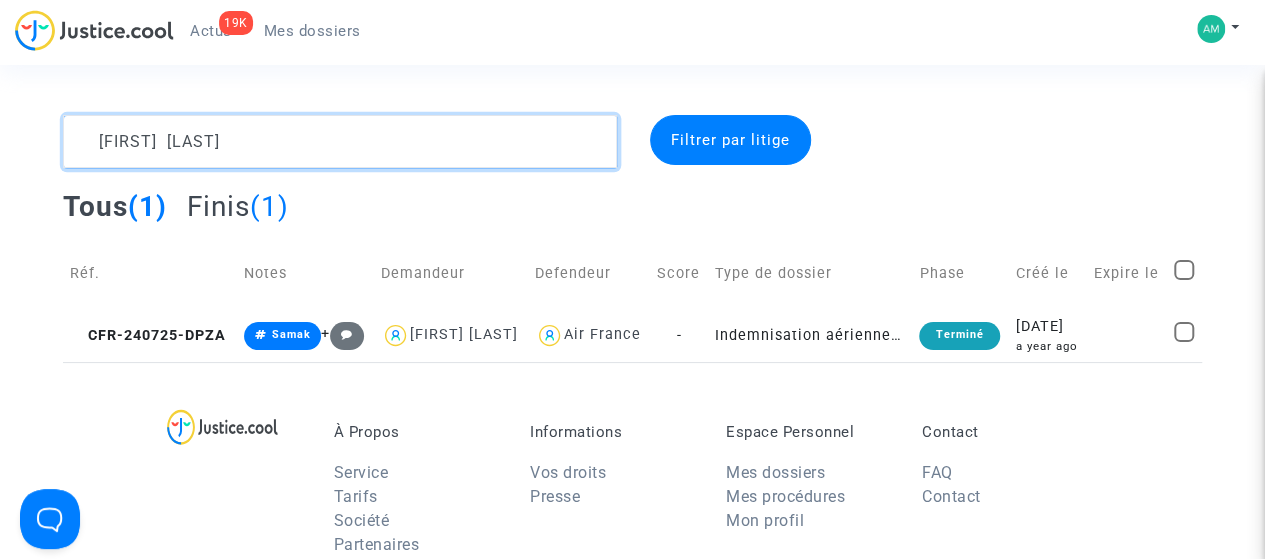 drag, startPoint x: 285, startPoint y: 143, endPoint x: 38, endPoint y: 145, distance: 247.0081 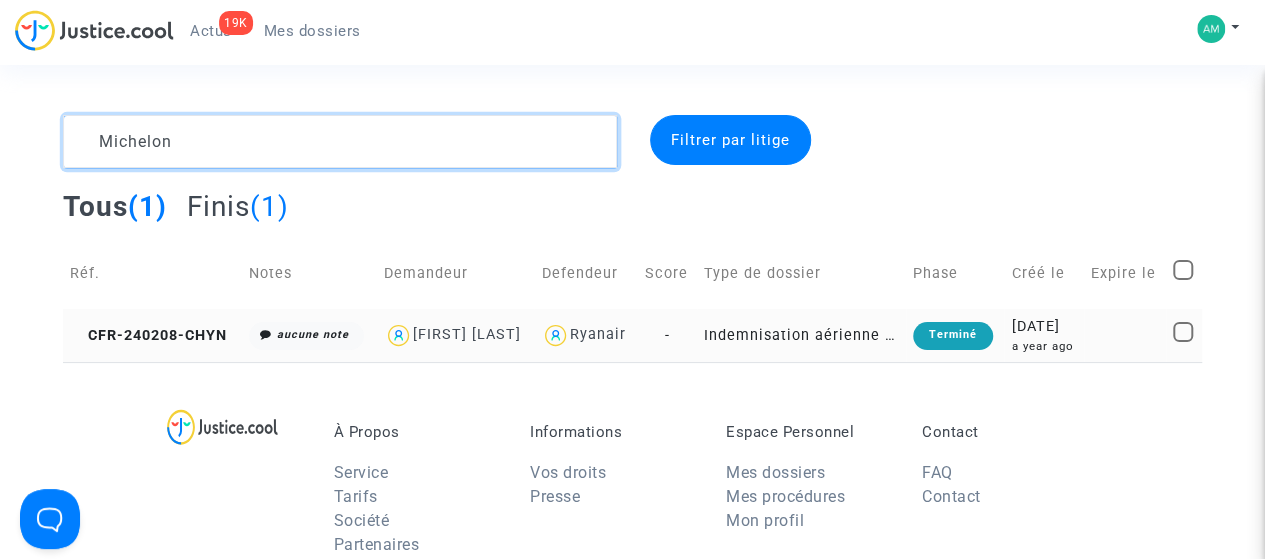 type on "Michelon" 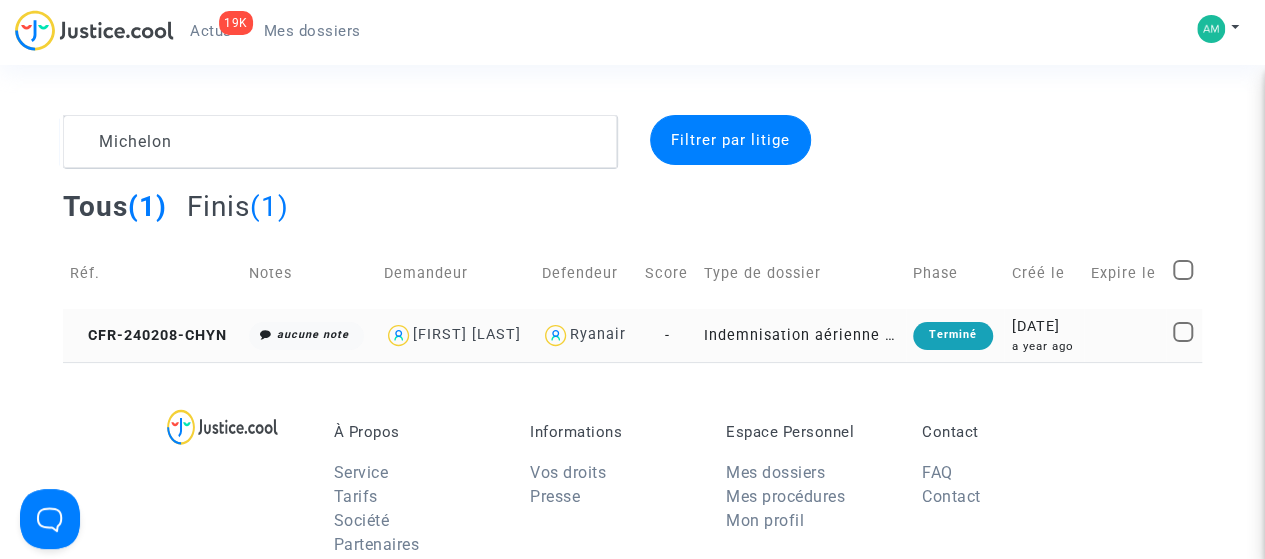 click on "CFR-240208-CHYN" 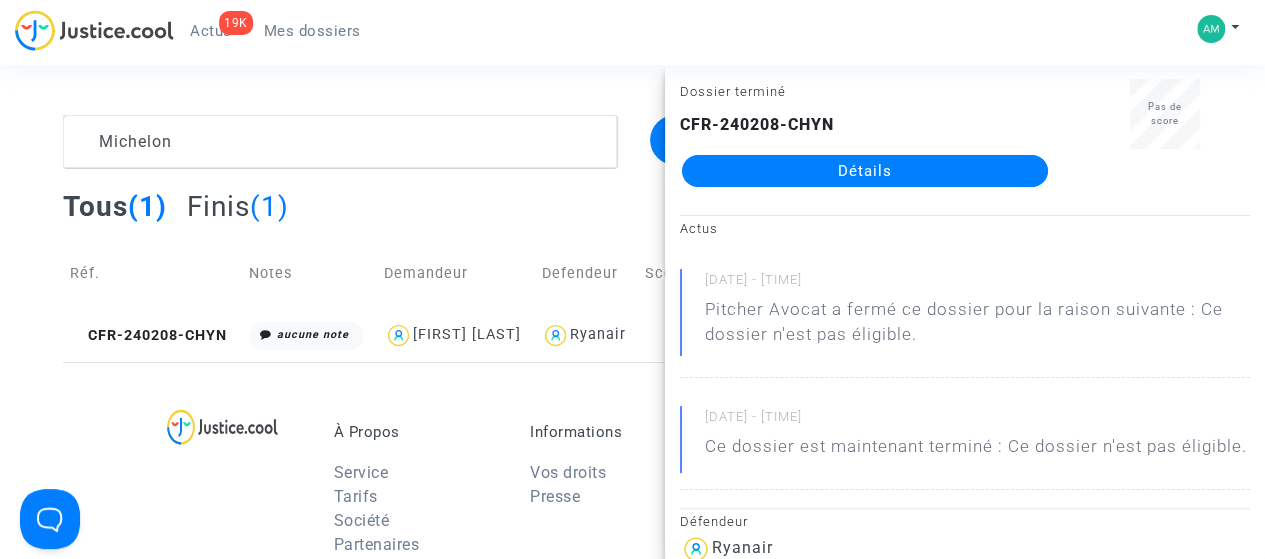 scroll, scrollTop: 0, scrollLeft: 0, axis: both 